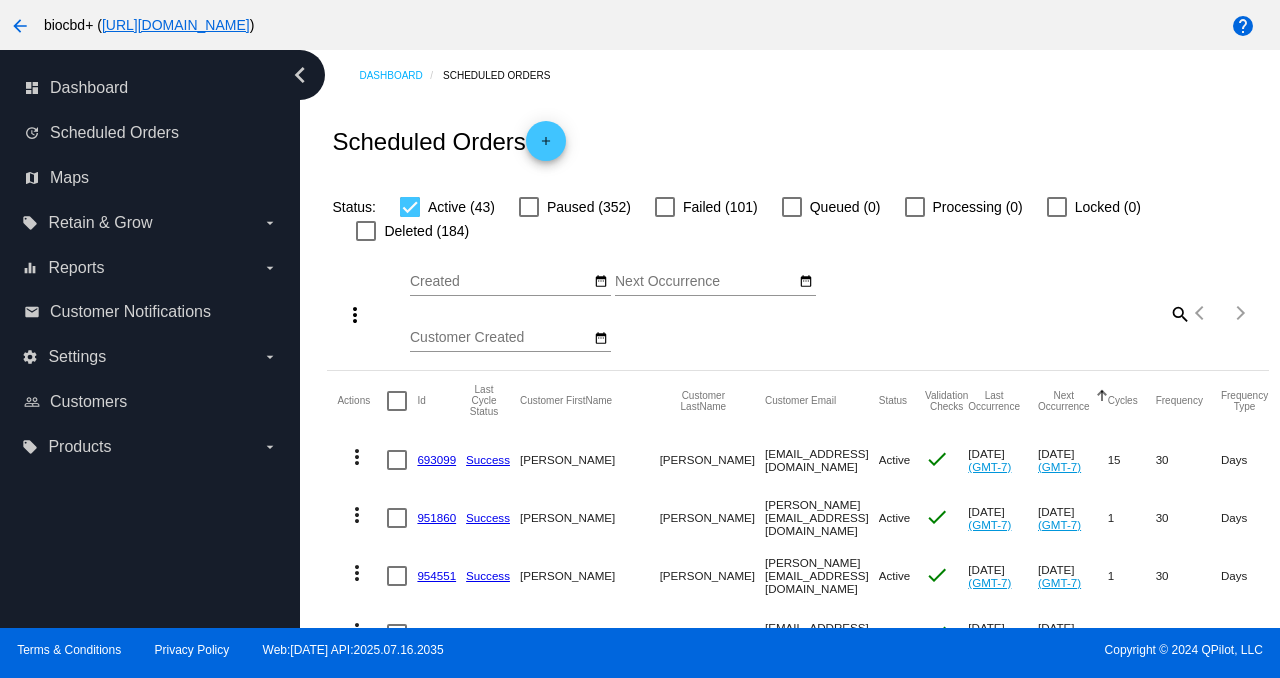 scroll, scrollTop: 0, scrollLeft: 0, axis: both 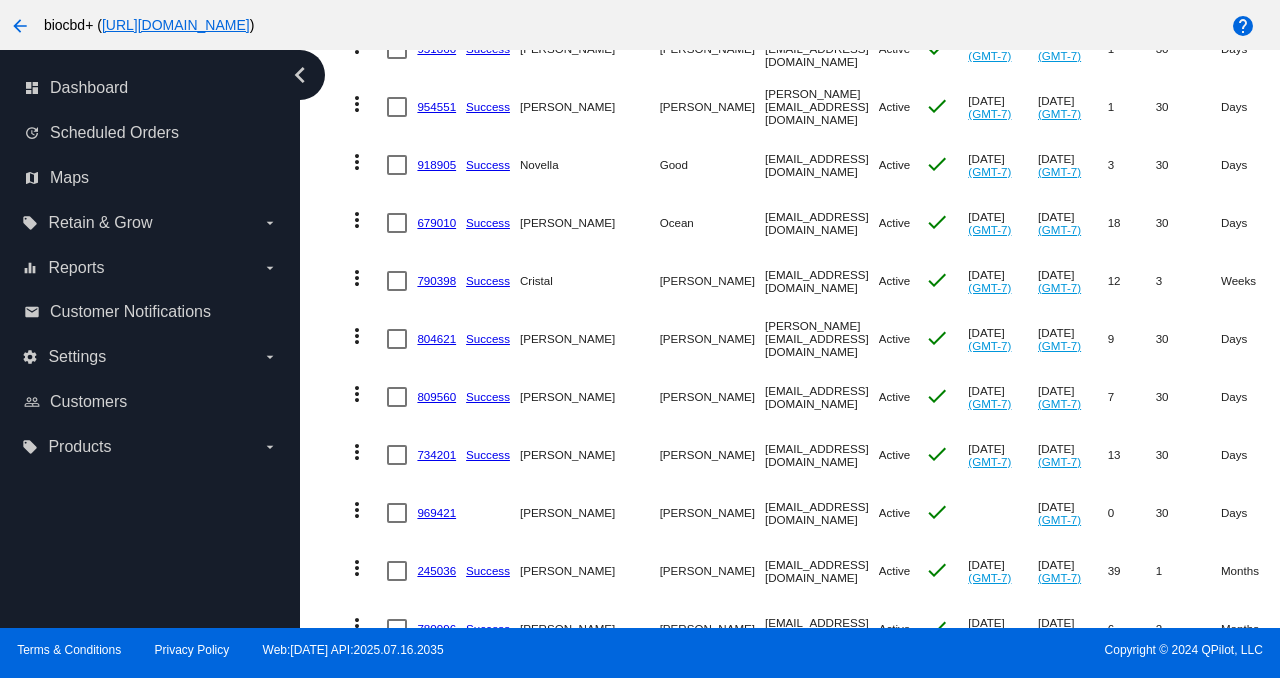 click on "more_vert
809560
Success
Laura
Woodruff
lwac@trimaxmedia.com
Active
check
Jul 1 2025
(GMT-7)
Jul 31 2025
(GMT-7)
7  30  Days  75605  US  TX    AuthorizeNet  USD  2  128.00  896.00" 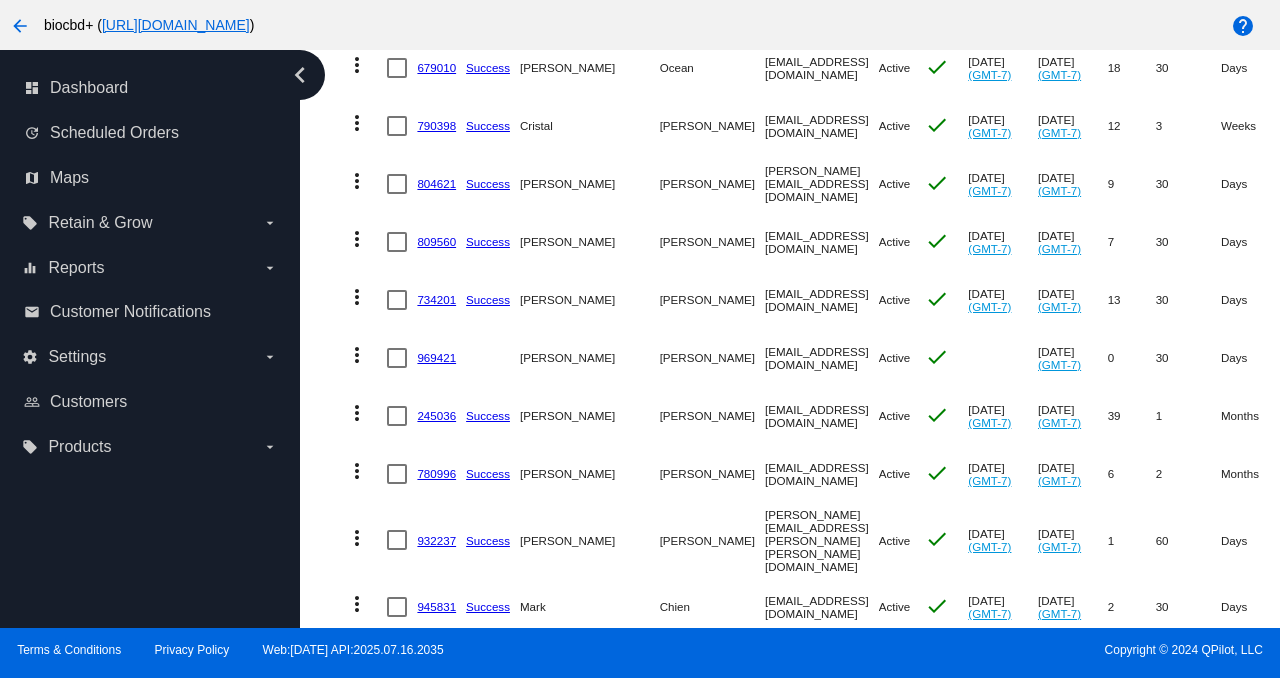 drag, startPoint x: 781, startPoint y: 417, endPoint x: 655, endPoint y: 417, distance: 126 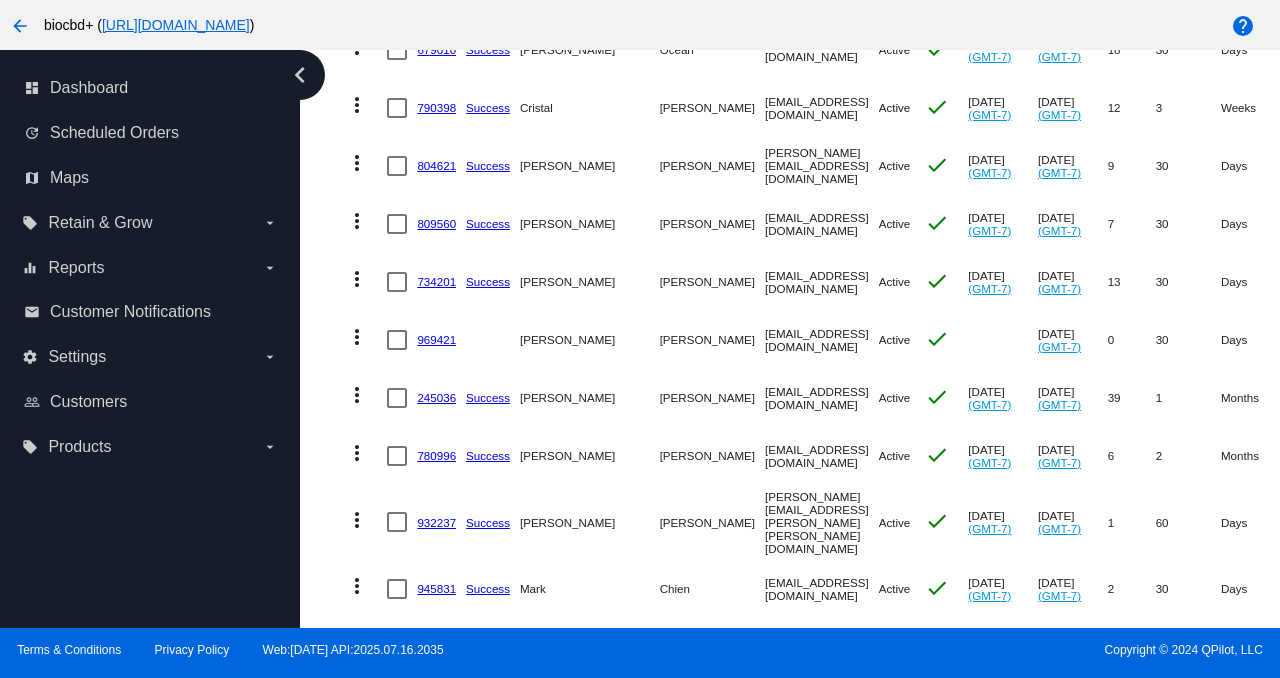 scroll, scrollTop: 747, scrollLeft: 0, axis: vertical 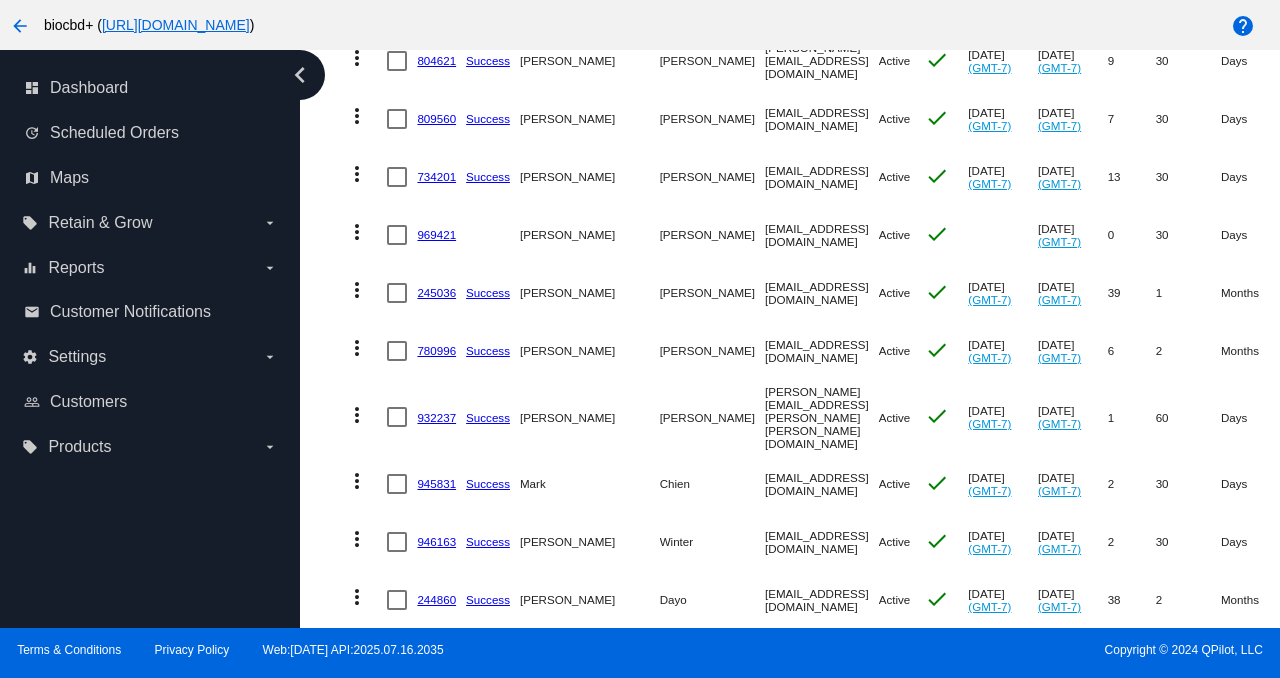 drag, startPoint x: 781, startPoint y: 356, endPoint x: 657, endPoint y: 350, distance: 124.14507 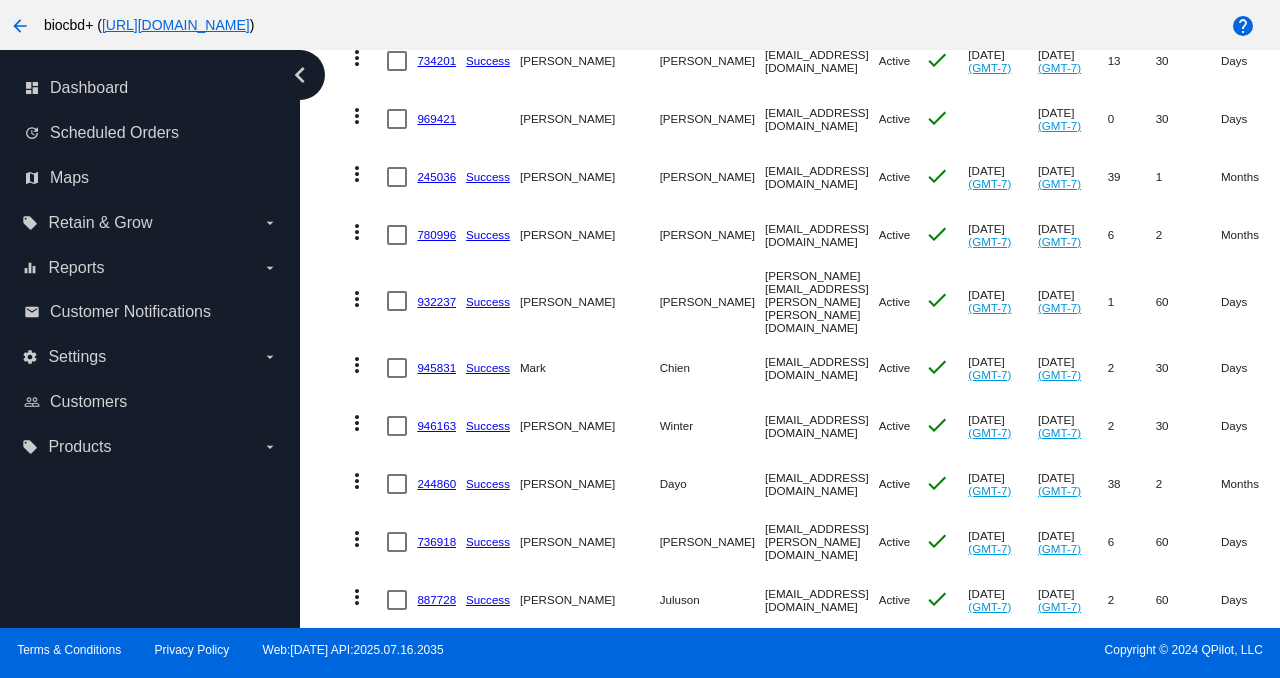 scroll, scrollTop: 866, scrollLeft: 0, axis: vertical 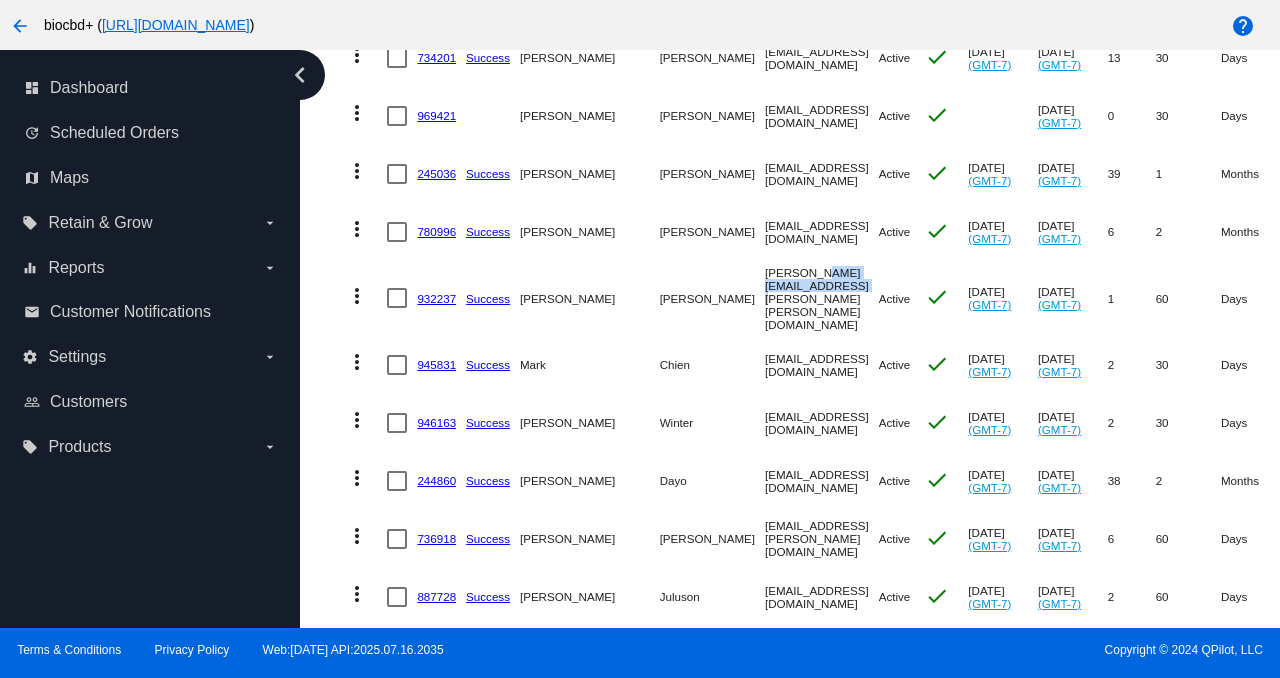 drag, startPoint x: 771, startPoint y: 293, endPoint x: 654, endPoint y: 290, distance: 117.03845 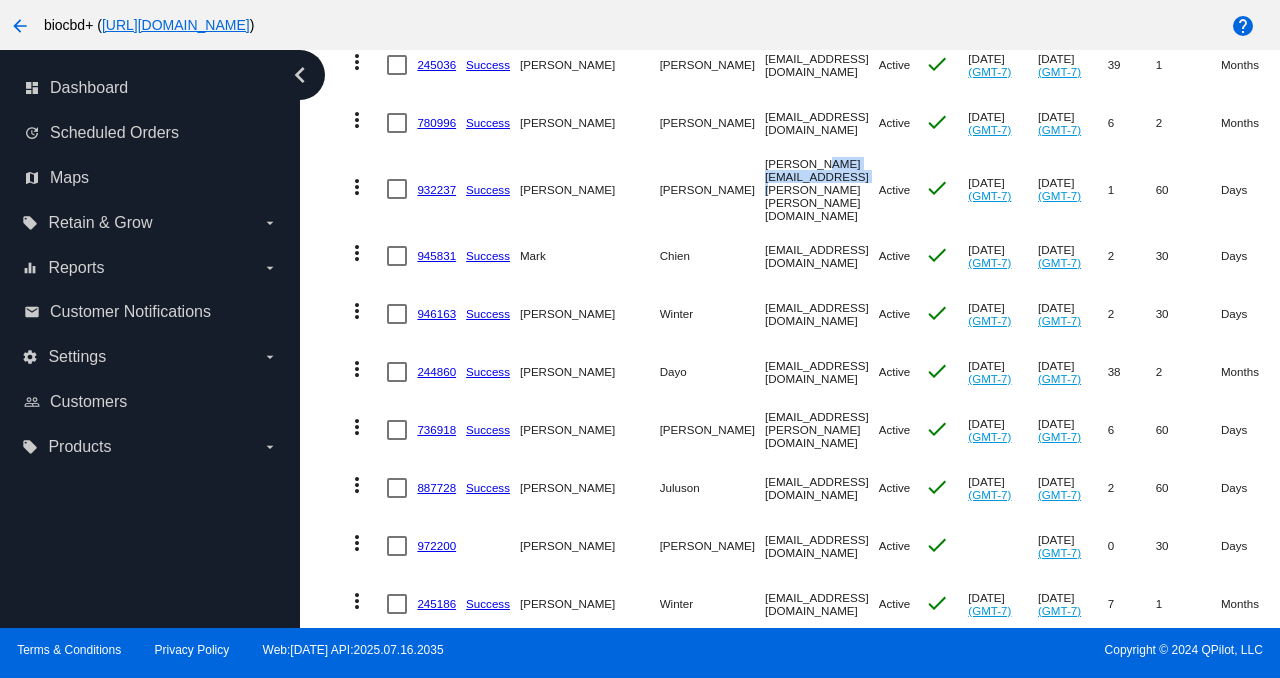 scroll, scrollTop: 1093, scrollLeft: 0, axis: vertical 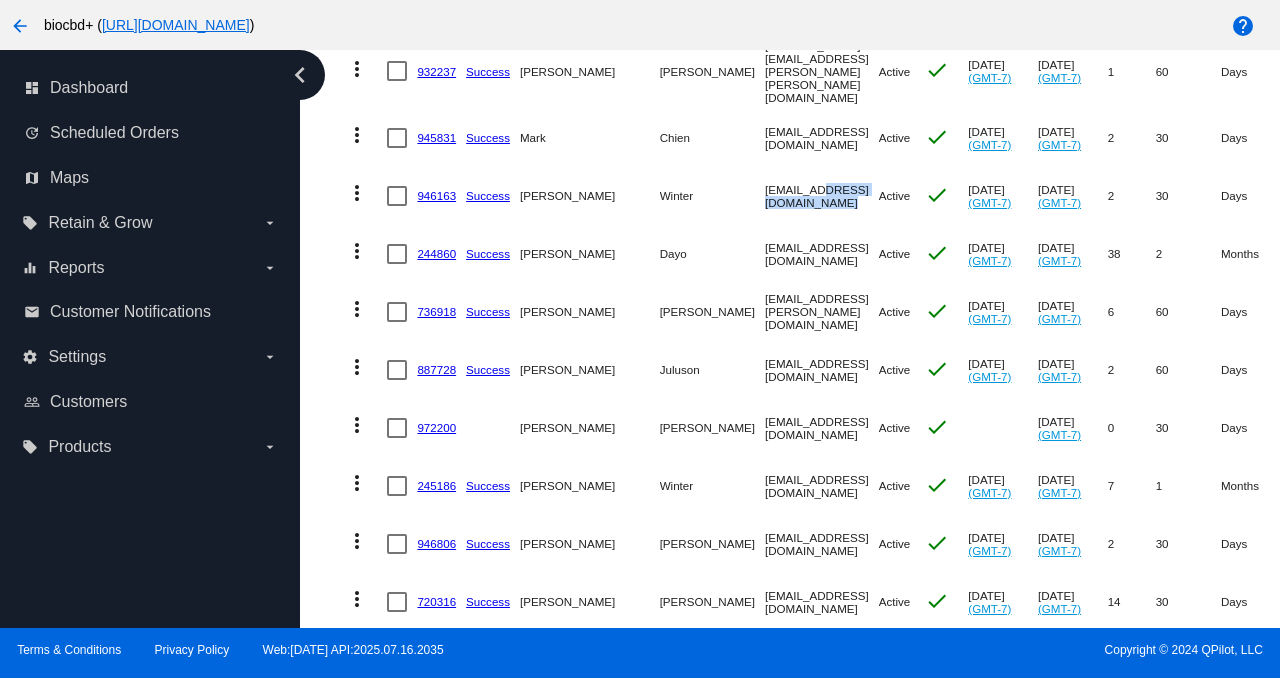 drag, startPoint x: 764, startPoint y: 180, endPoint x: 657, endPoint y: 179, distance: 107.00467 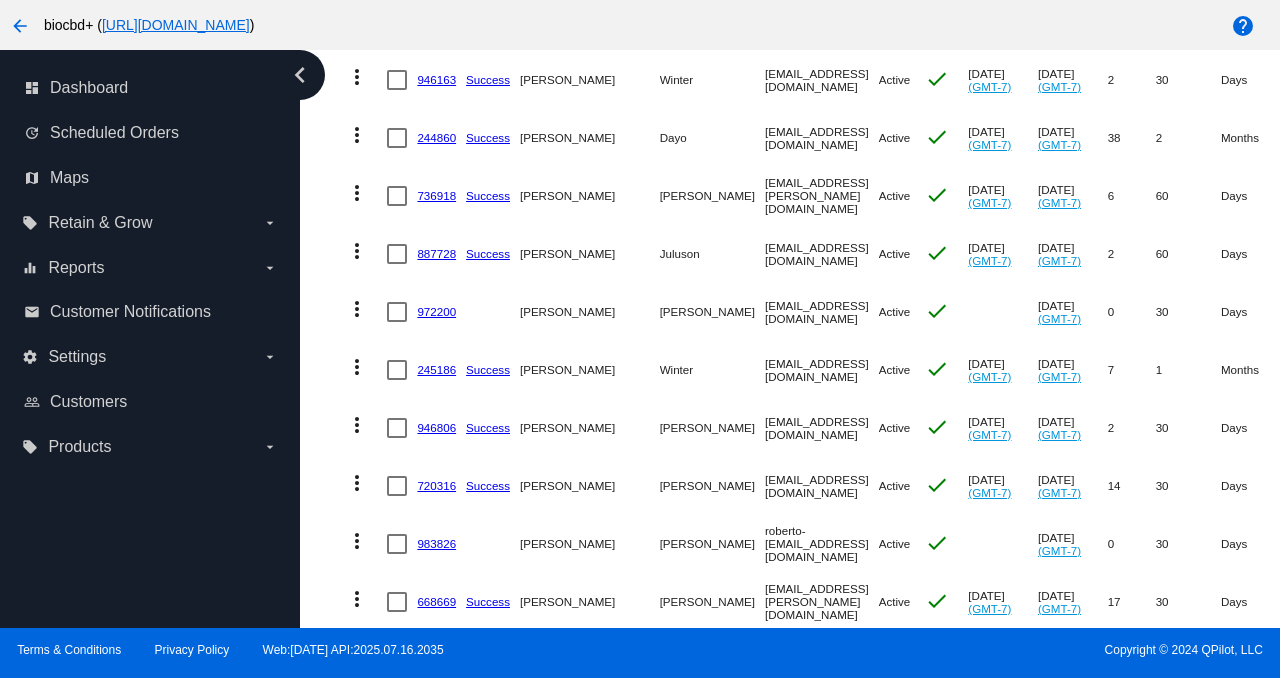 scroll, scrollTop: 1212, scrollLeft: 0, axis: vertical 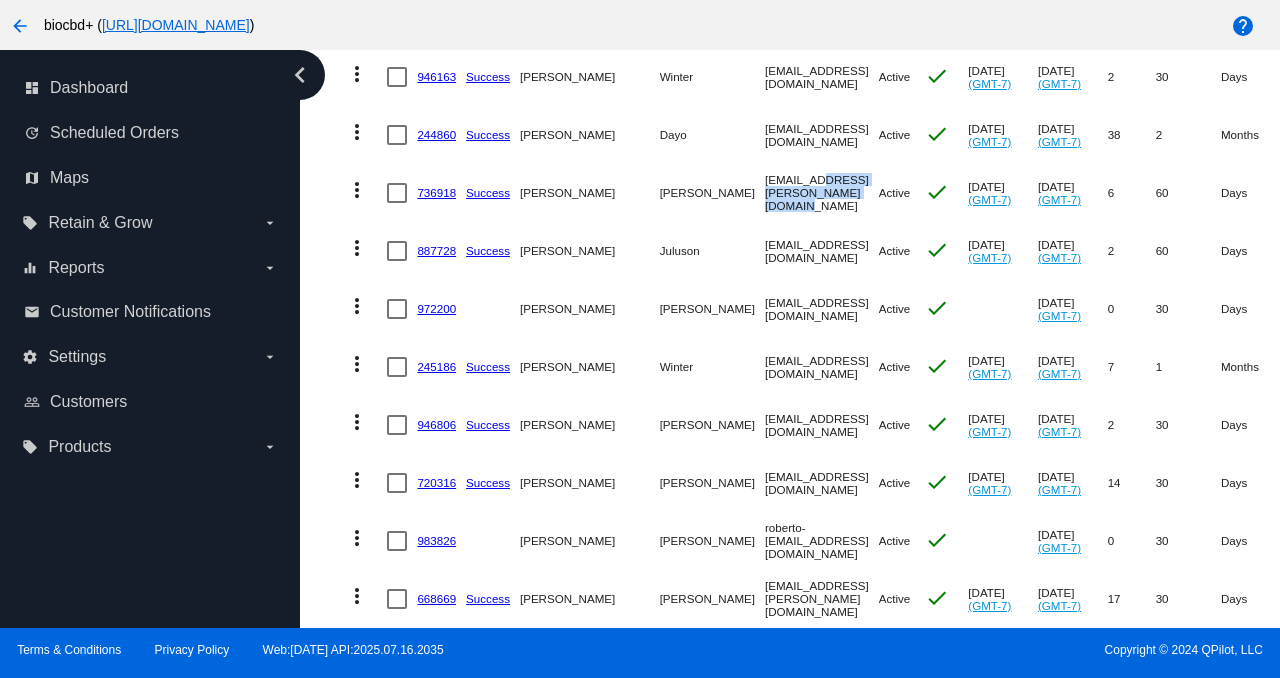 drag, startPoint x: 805, startPoint y: 175, endPoint x: 655, endPoint y: 179, distance: 150.05333 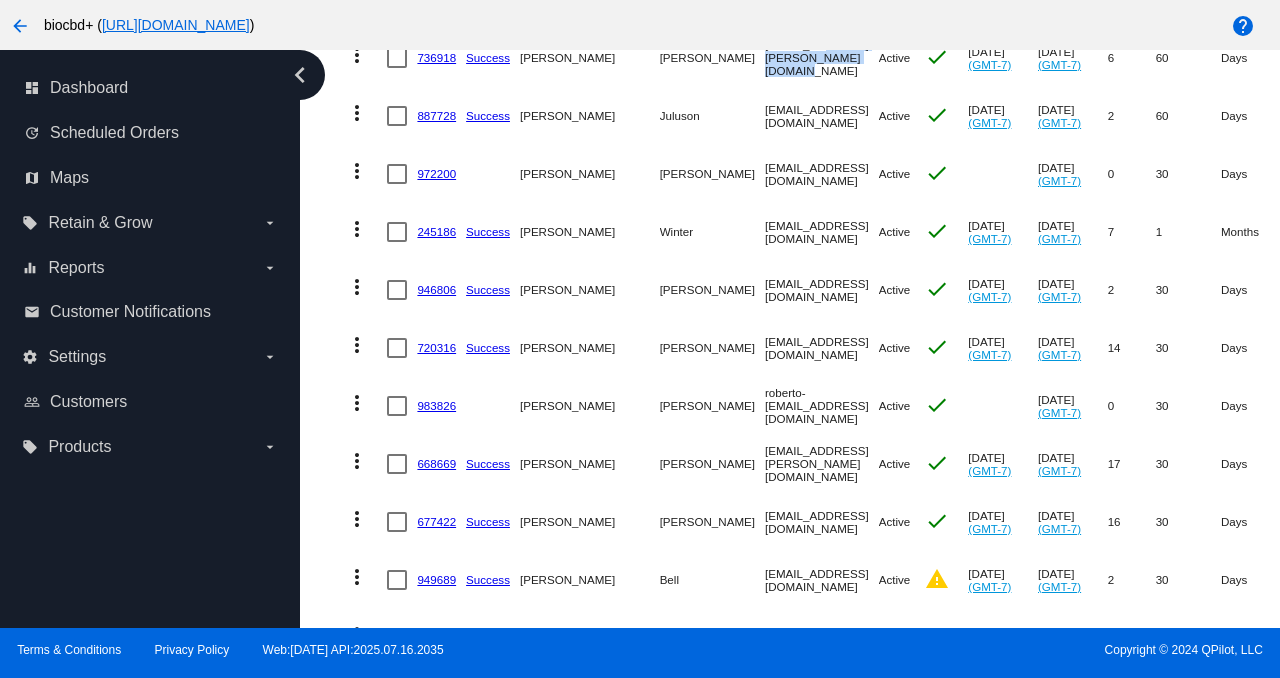 scroll, scrollTop: 1347, scrollLeft: 0, axis: vertical 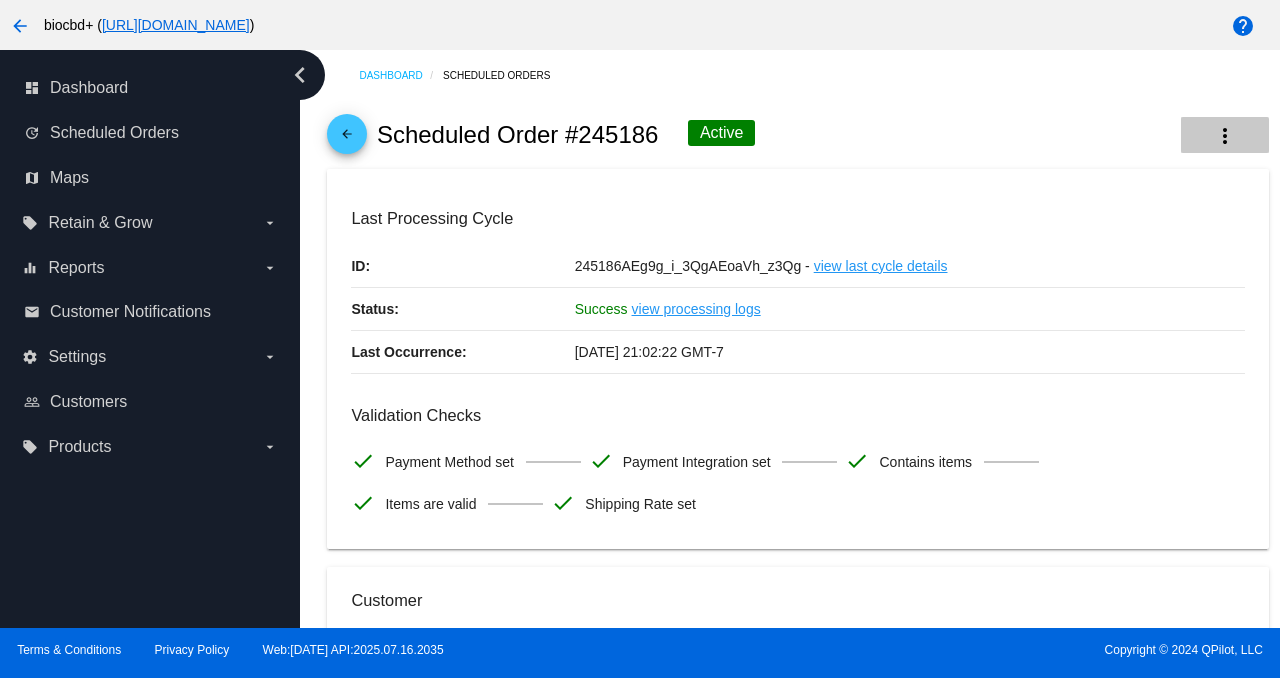 click on "more_vert" 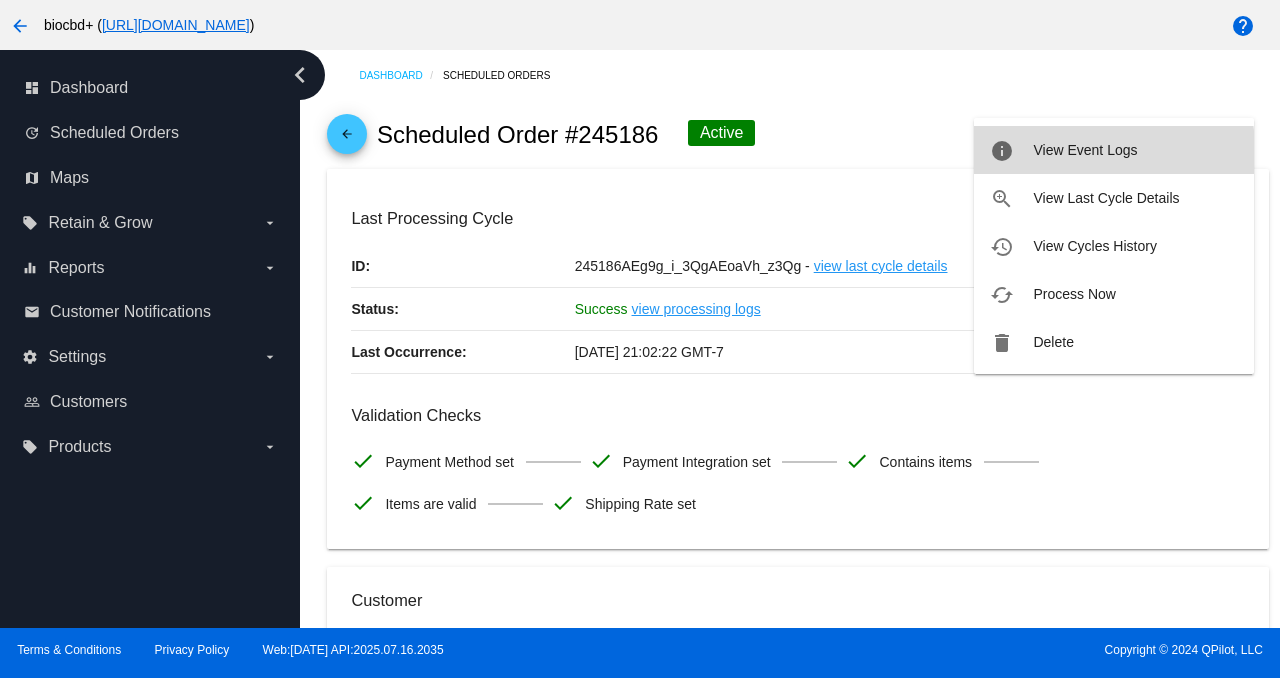 click on "View Event Logs" at bounding box center (1085, 150) 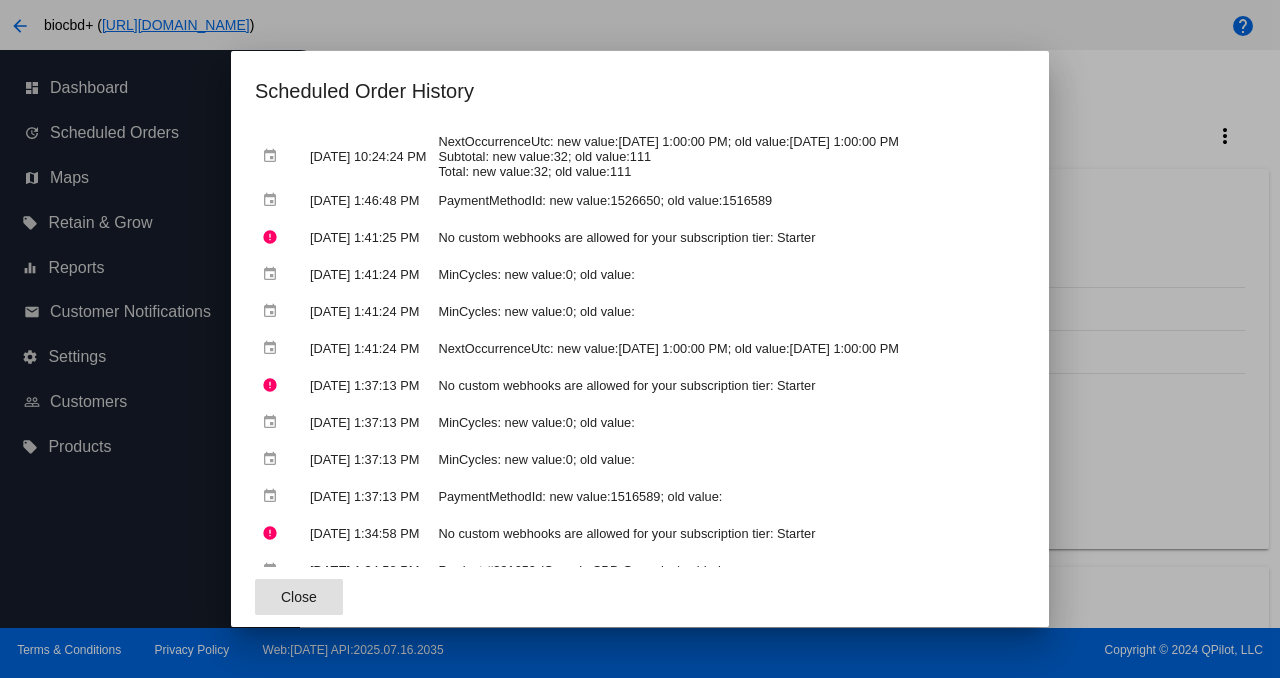 scroll, scrollTop: 1360, scrollLeft: 0, axis: vertical 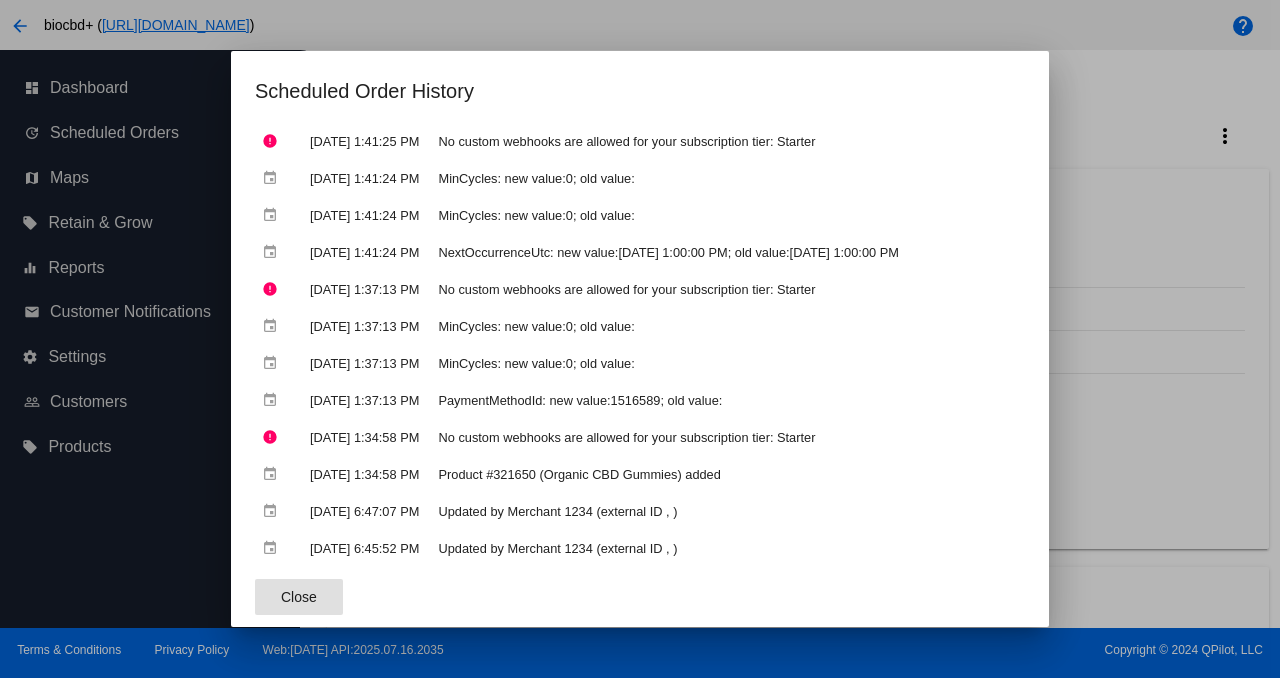 click at bounding box center [640, 339] 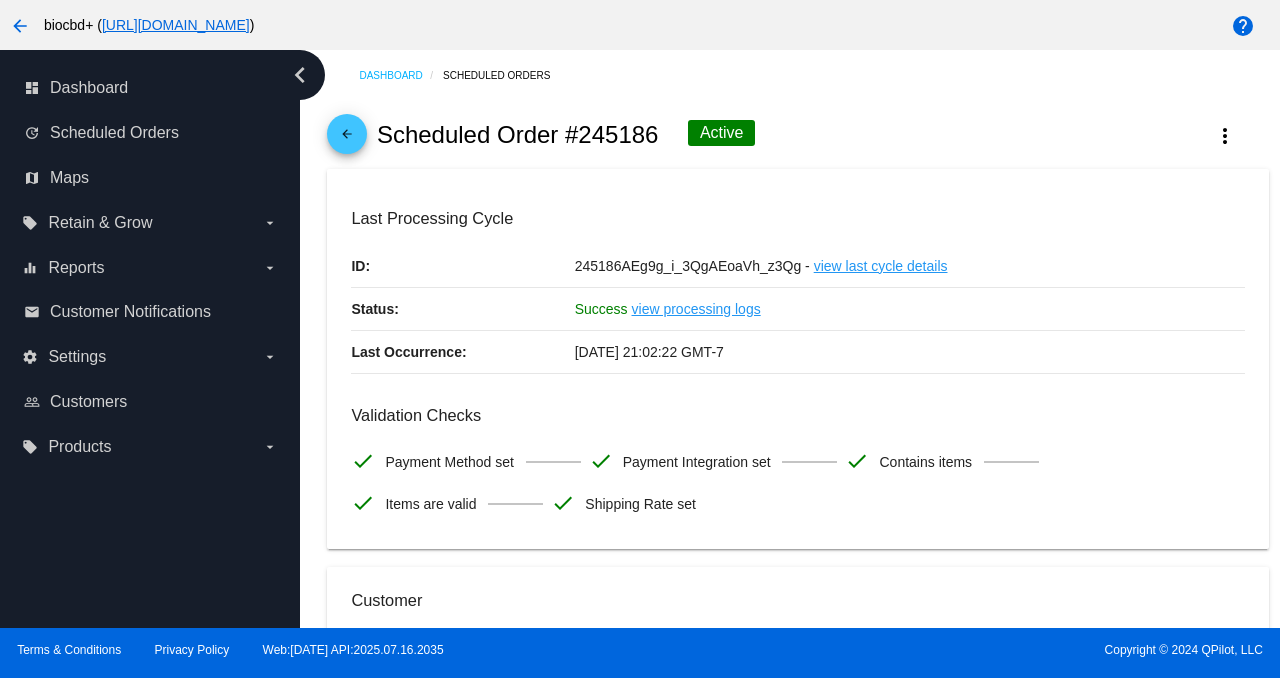 click on "arrow_back" 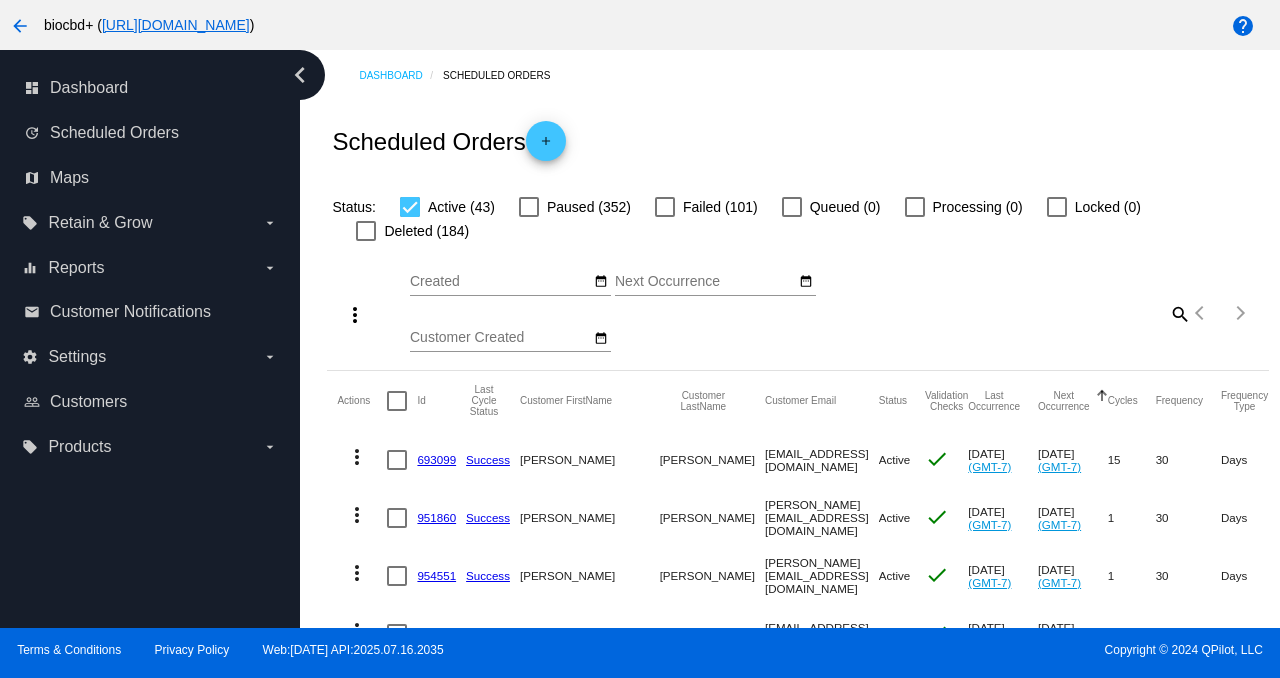 scroll, scrollTop: 1282, scrollLeft: 0, axis: vertical 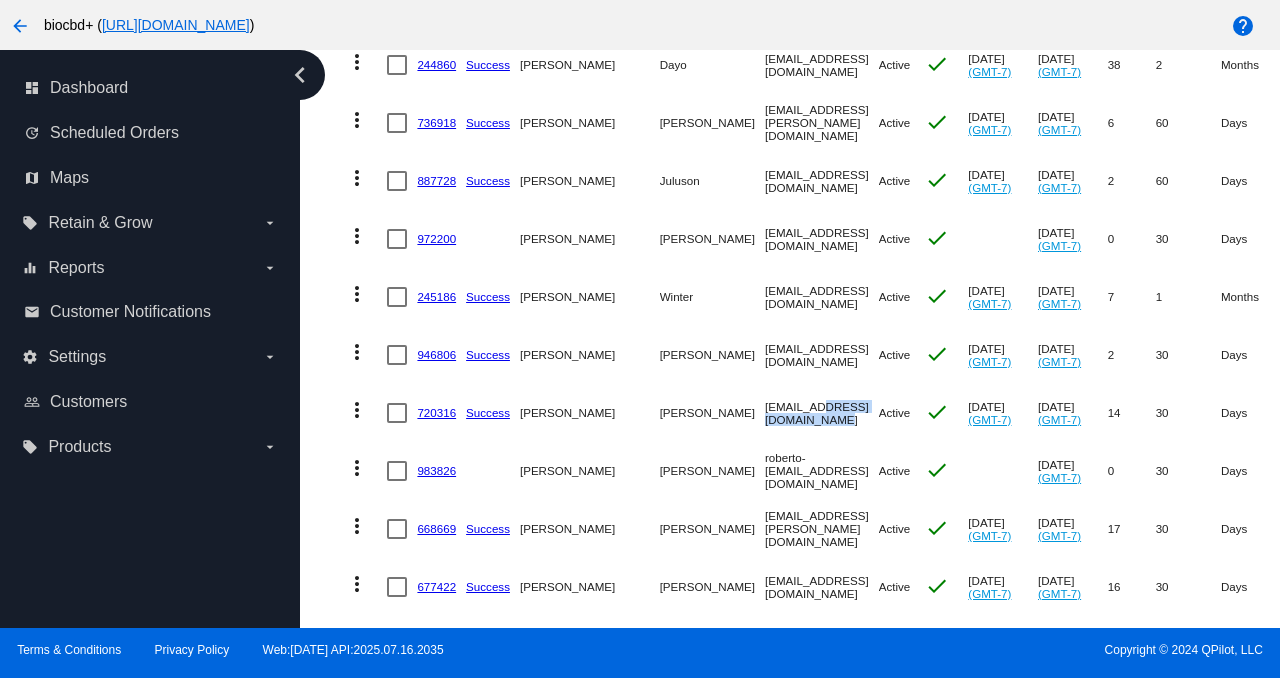 drag, startPoint x: 771, startPoint y: 396, endPoint x: 657, endPoint y: 395, distance: 114.00439 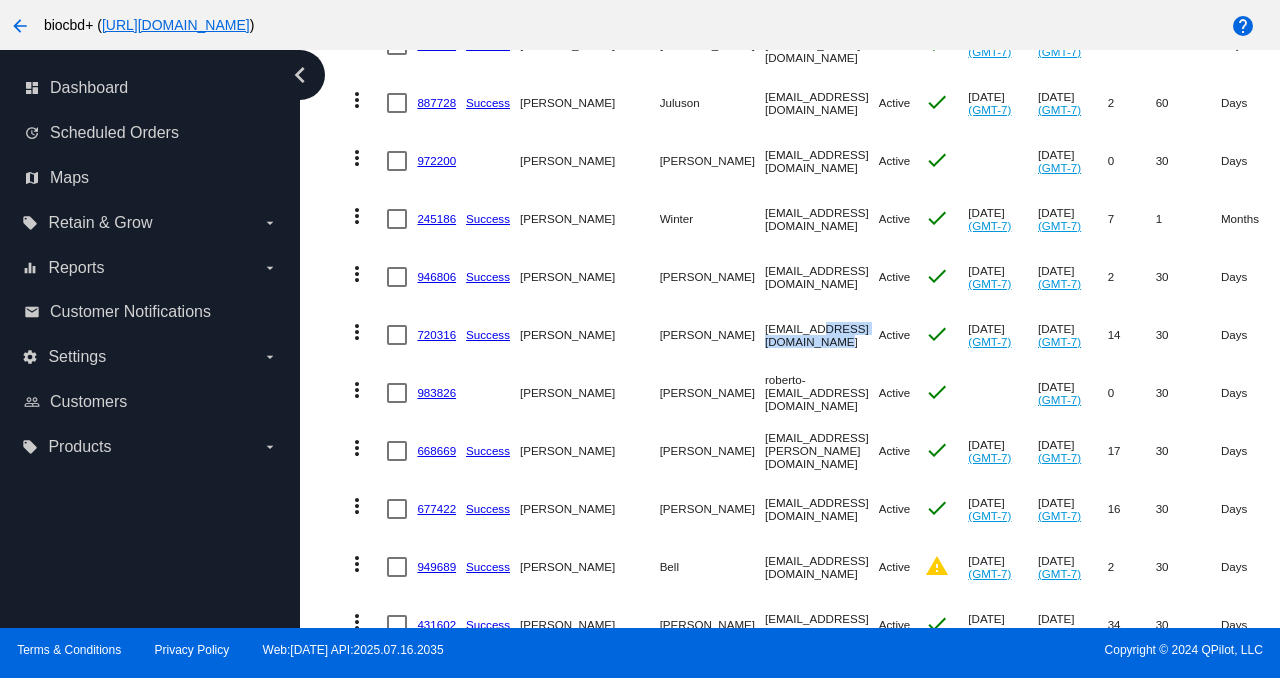 scroll, scrollTop: 1379, scrollLeft: 0, axis: vertical 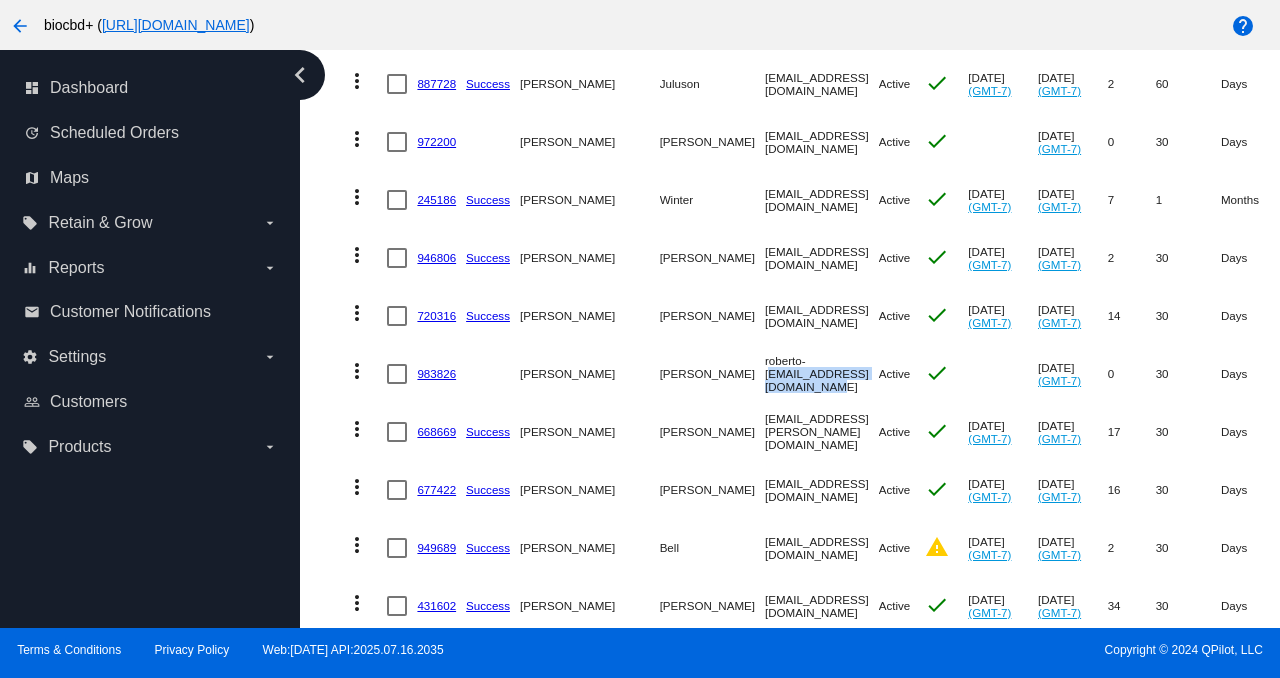 drag, startPoint x: 803, startPoint y: 357, endPoint x: 655, endPoint y: 360, distance: 148.0304 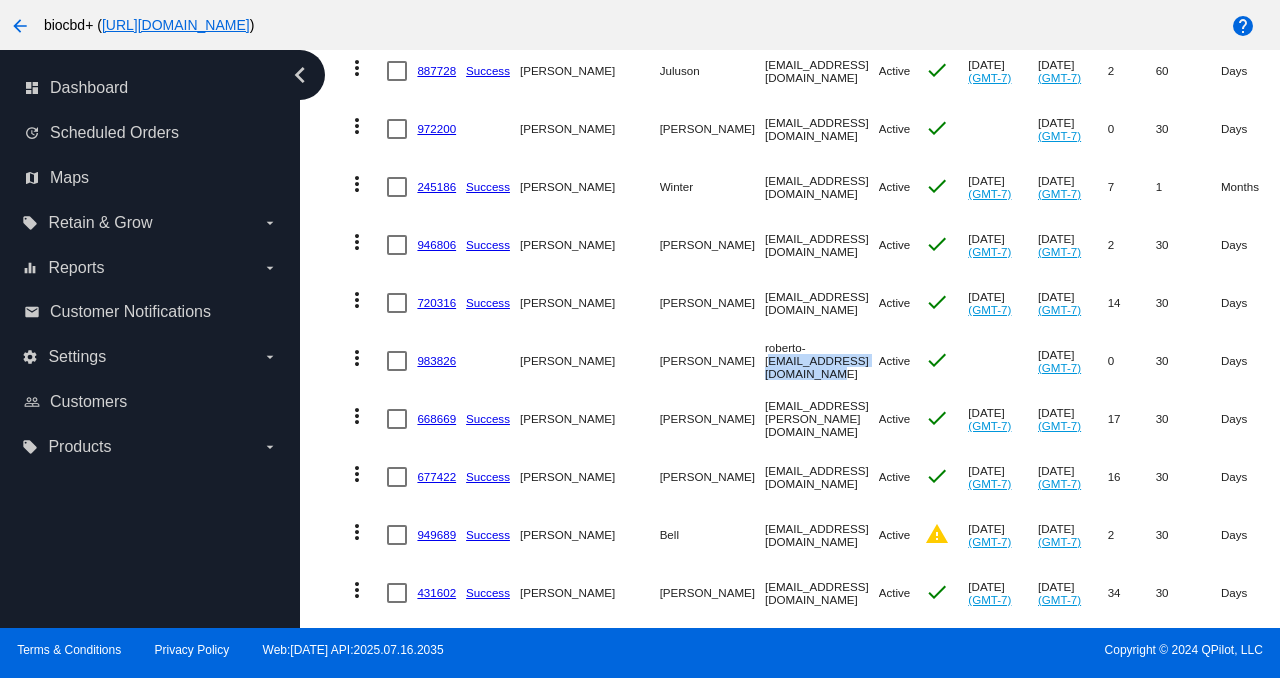 scroll, scrollTop: 1412, scrollLeft: 0, axis: vertical 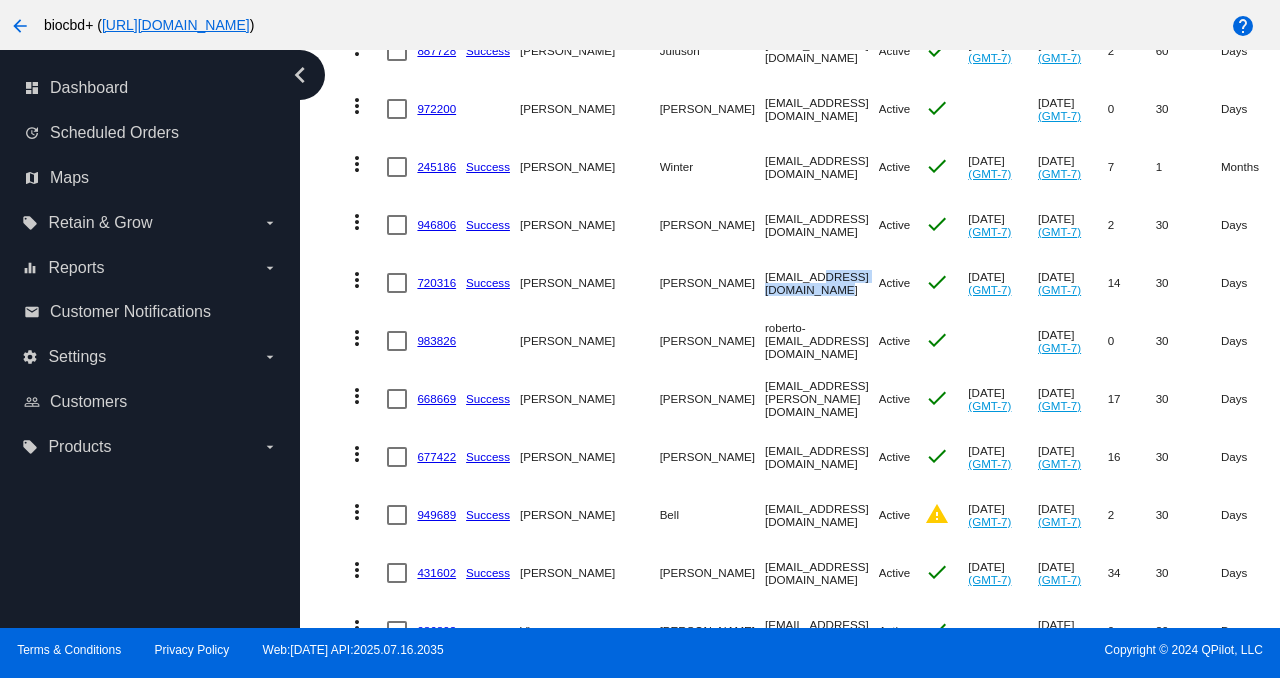 drag, startPoint x: 767, startPoint y: 275, endPoint x: 655, endPoint y: 270, distance: 112.11155 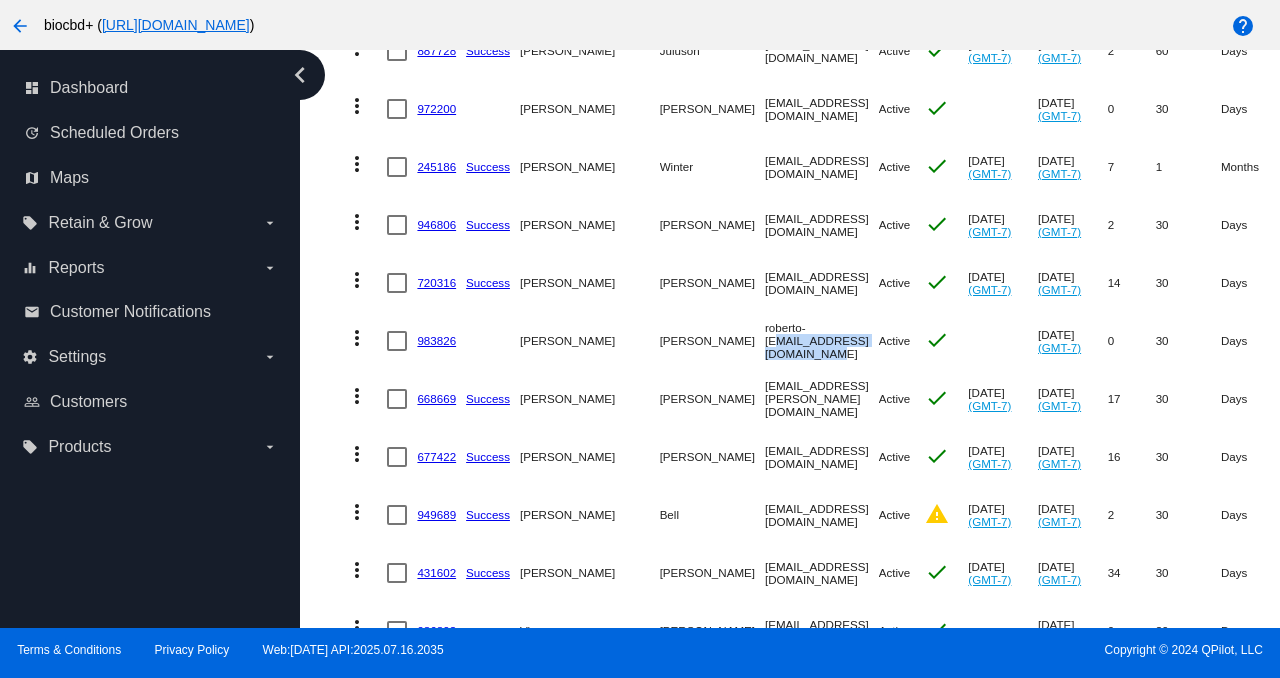 drag, startPoint x: 803, startPoint y: 322, endPoint x: 656, endPoint y: 331, distance: 147.27525 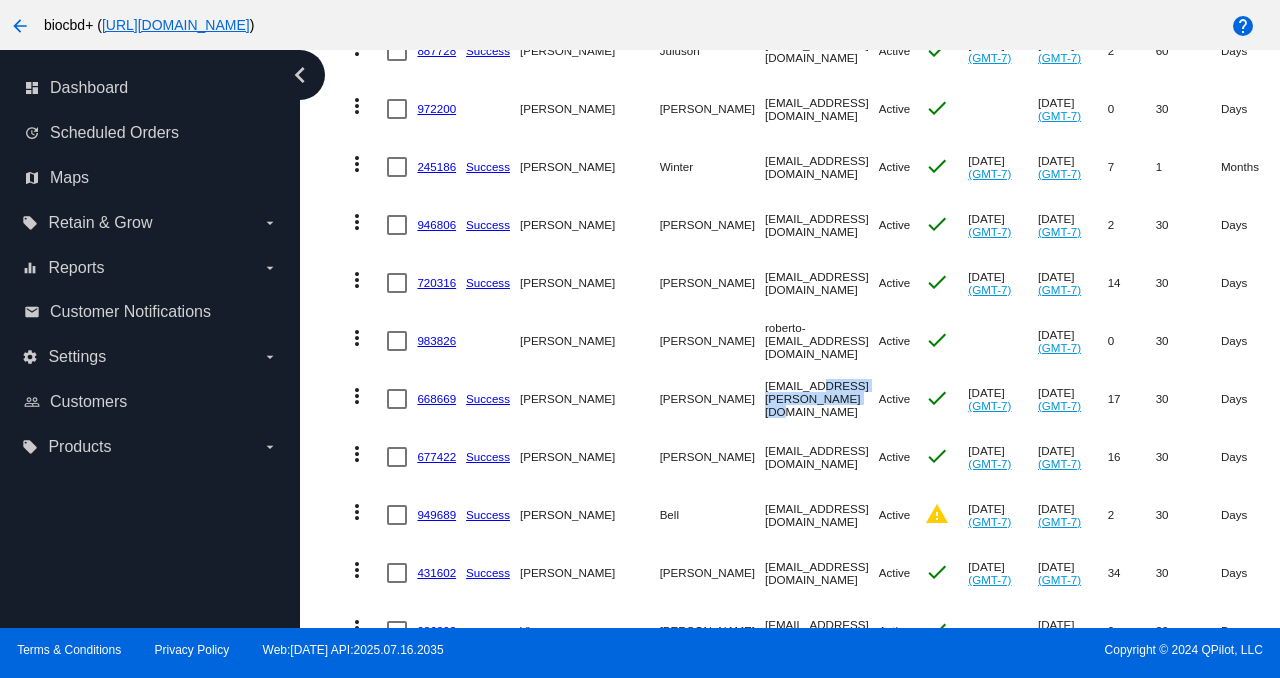 drag, startPoint x: 777, startPoint y: 382, endPoint x: 654, endPoint y: 384, distance: 123.01626 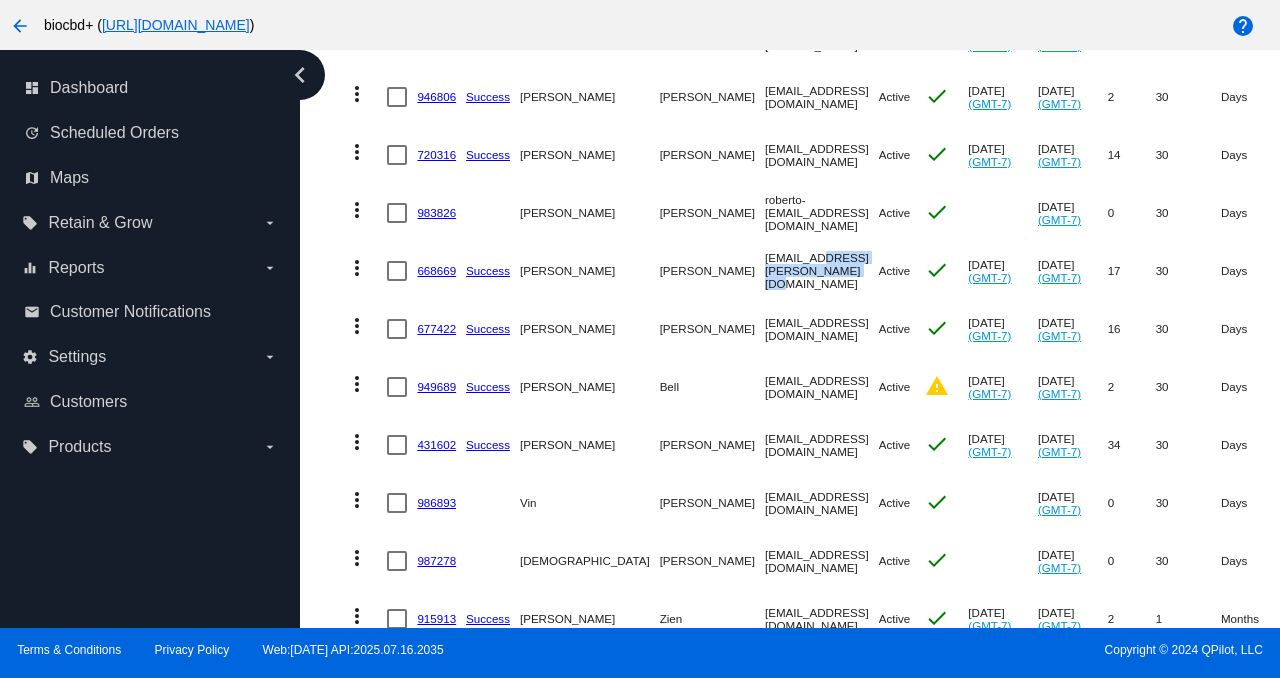 scroll, scrollTop: 1543, scrollLeft: 0, axis: vertical 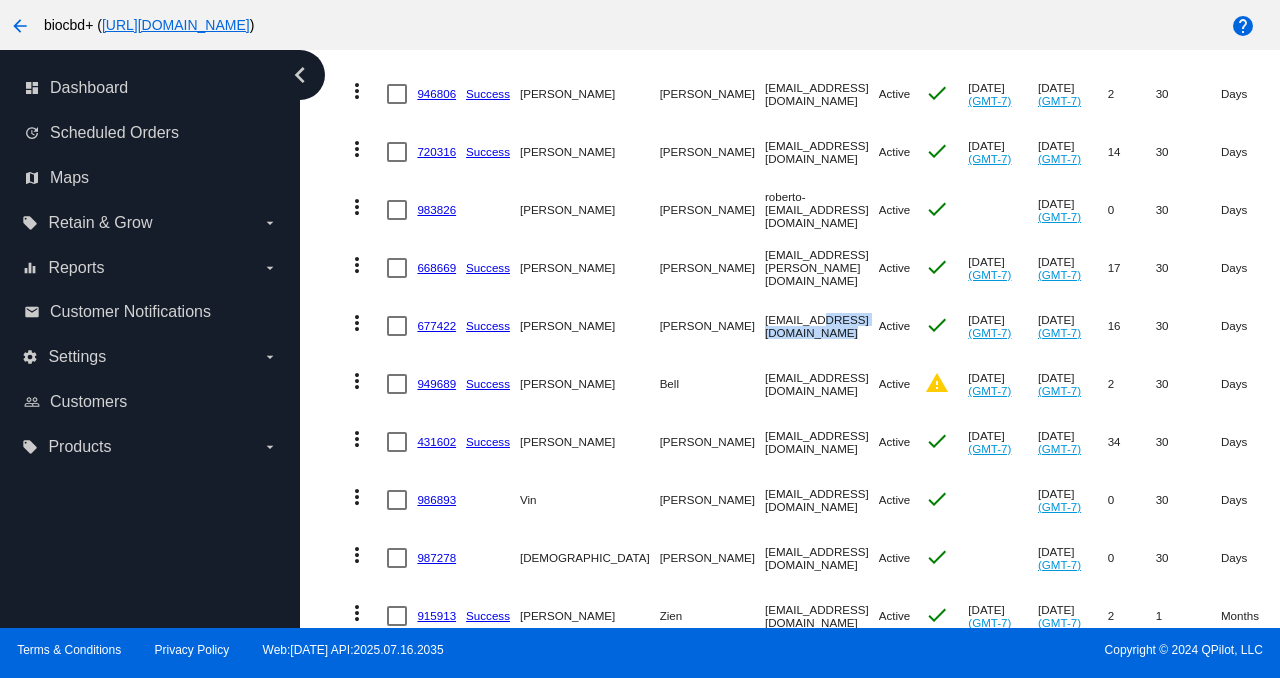 drag, startPoint x: 762, startPoint y: 309, endPoint x: 654, endPoint y: 308, distance: 108.00463 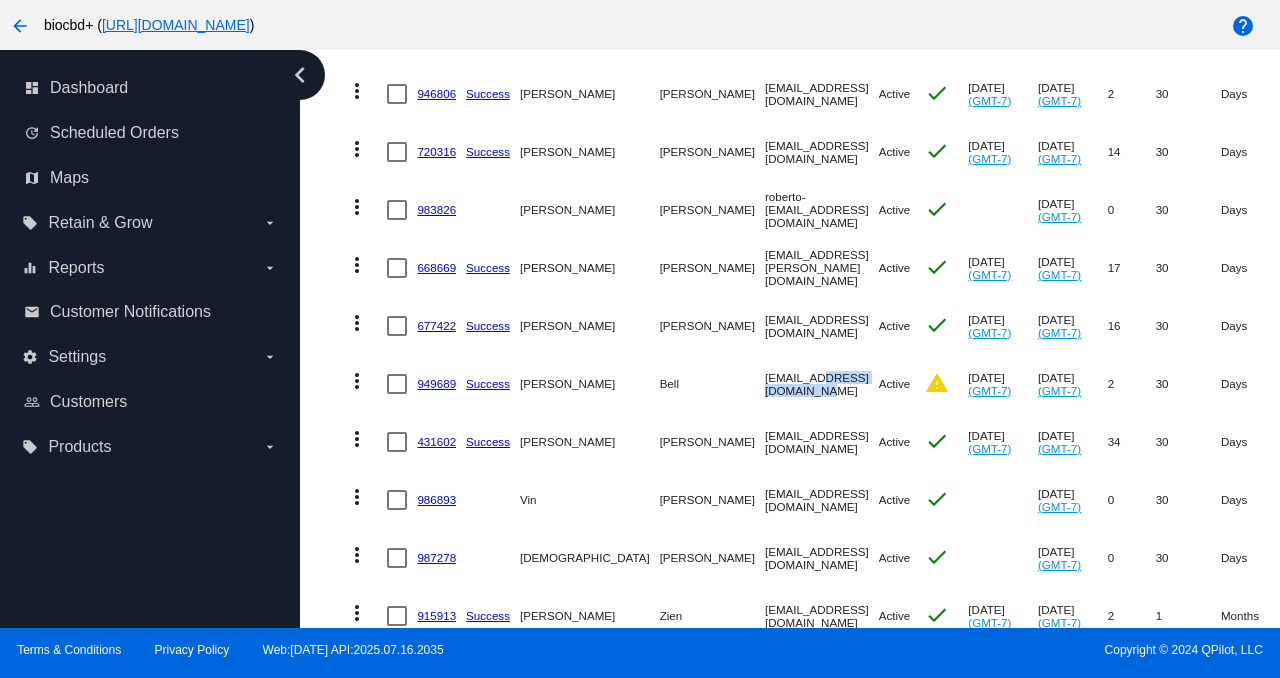 drag, startPoint x: 756, startPoint y: 371, endPoint x: 656, endPoint y: 369, distance: 100.02 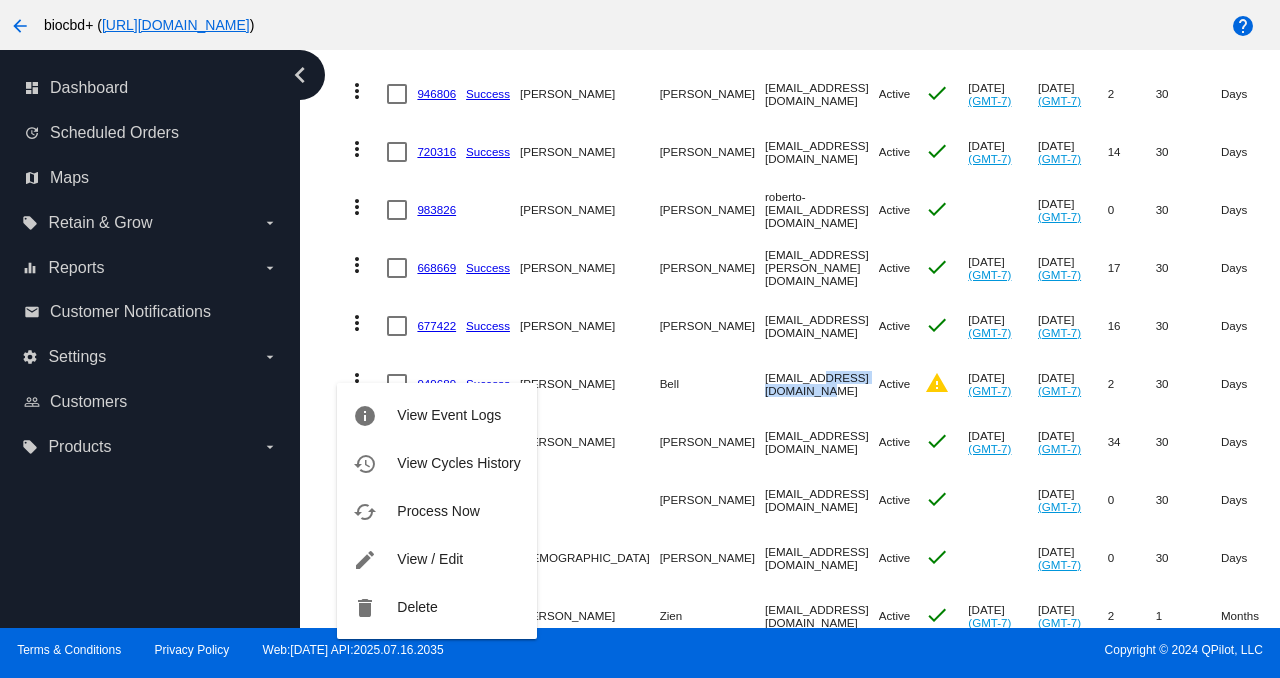 drag, startPoint x: 427, startPoint y: 521, endPoint x: 371, endPoint y: 294, distance: 233.80548 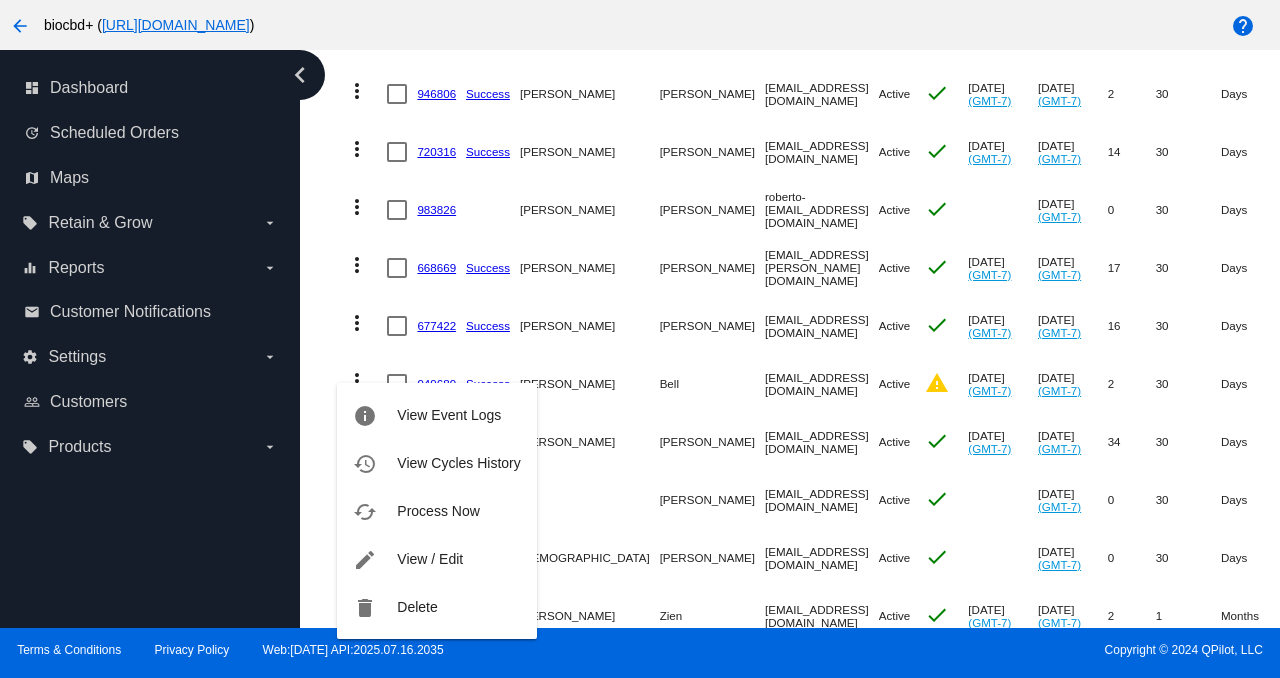 click at bounding box center (640, 339) 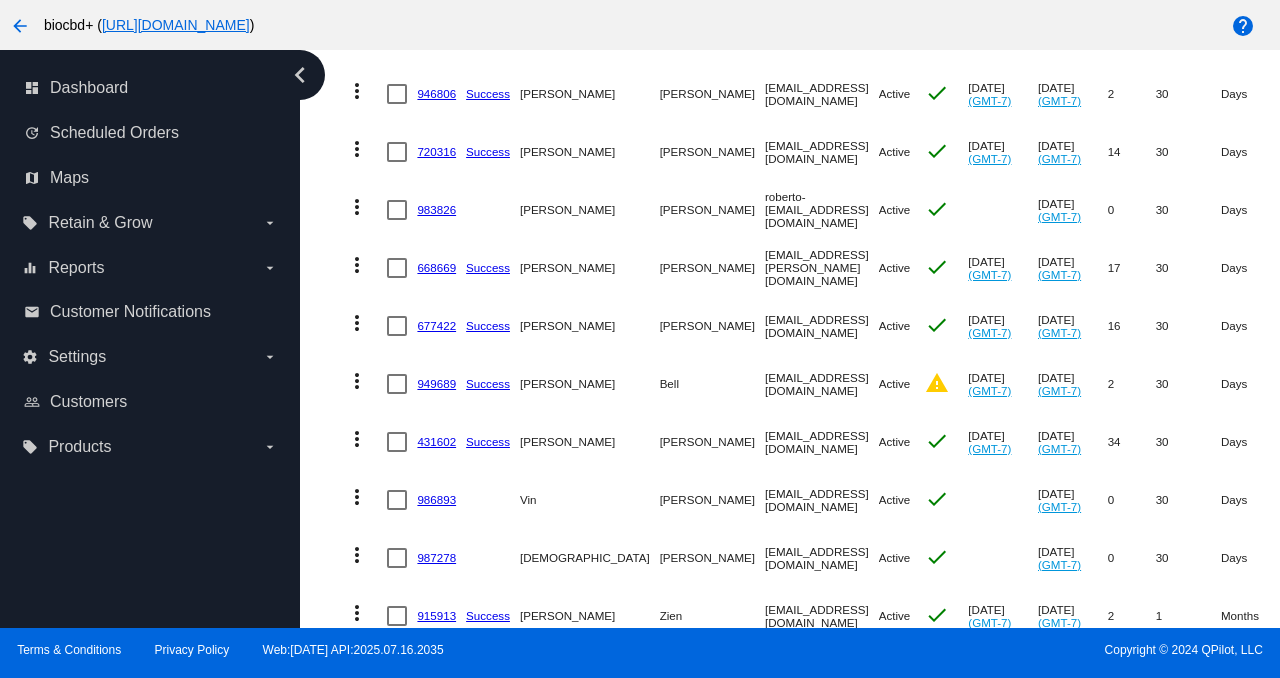 click on "warning" 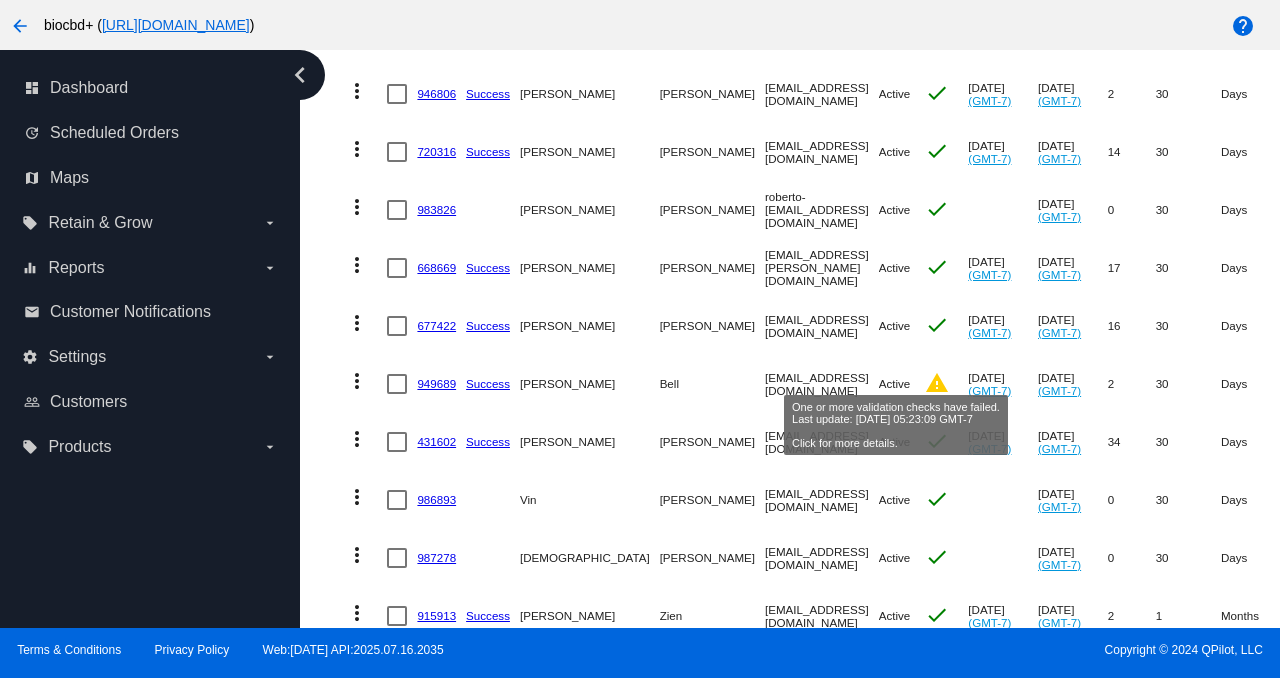 click on "warning" 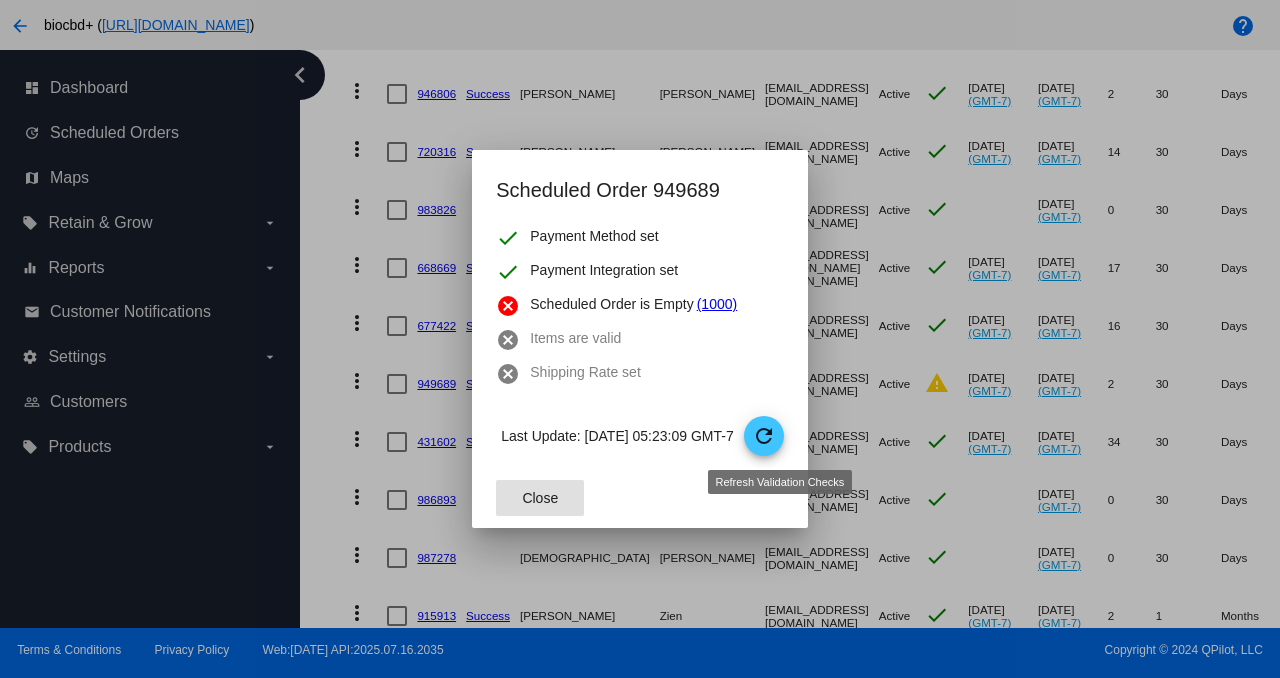 click on "refresh" at bounding box center (765, 437) 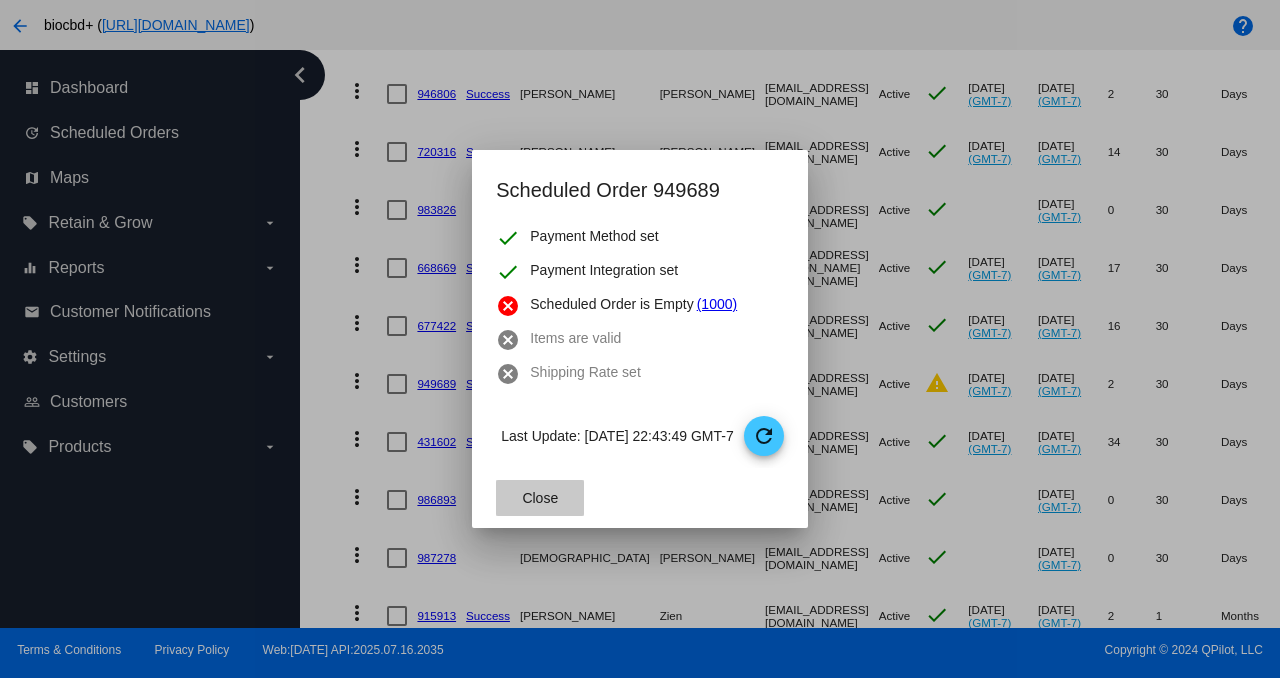 click on "Close" 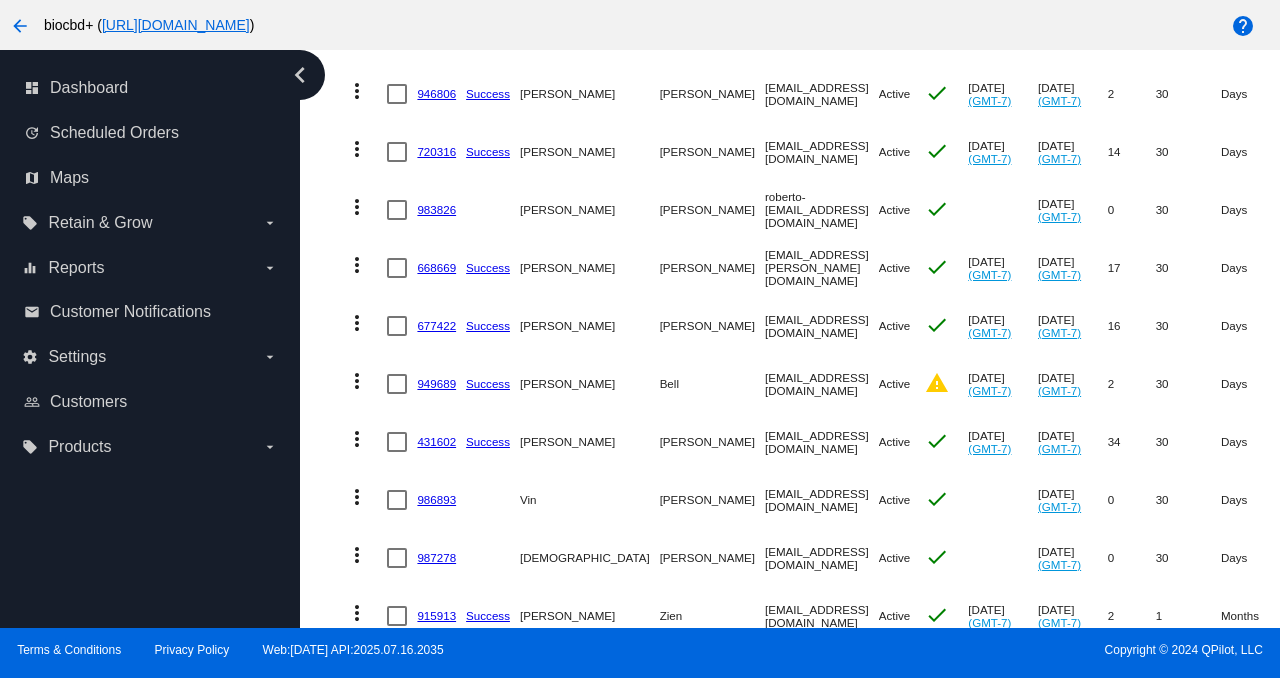 click on "949689" 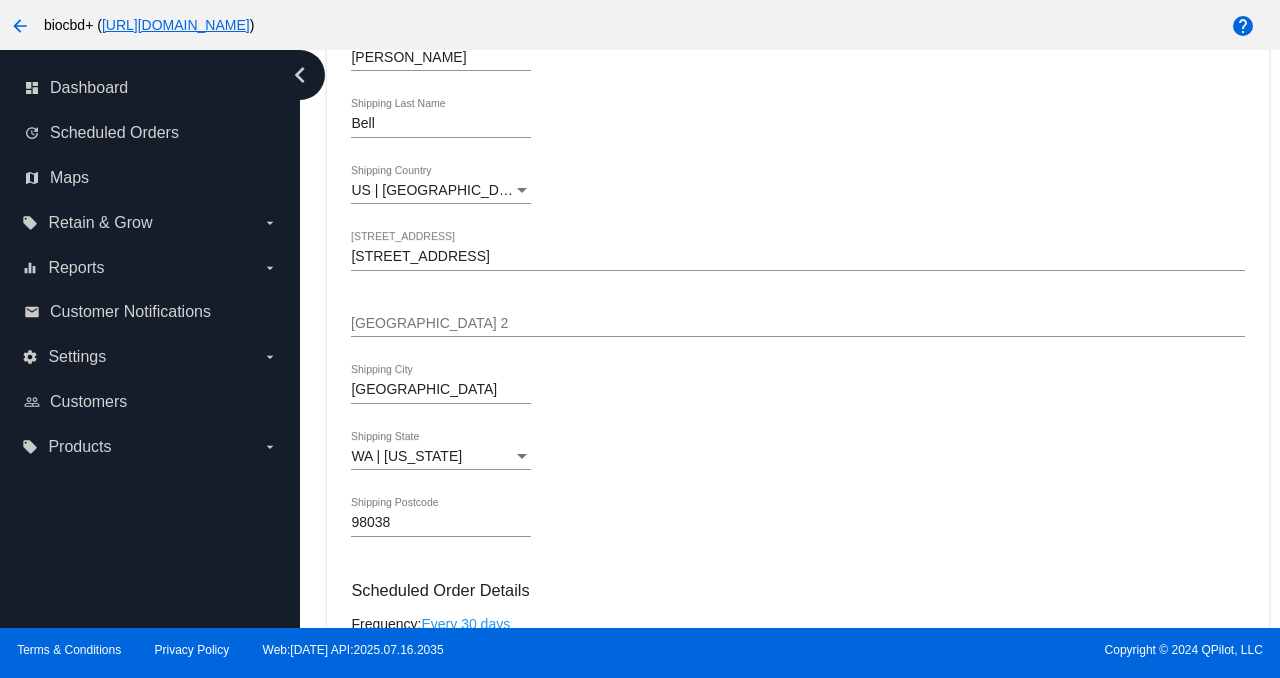 scroll, scrollTop: 0, scrollLeft: 0, axis: both 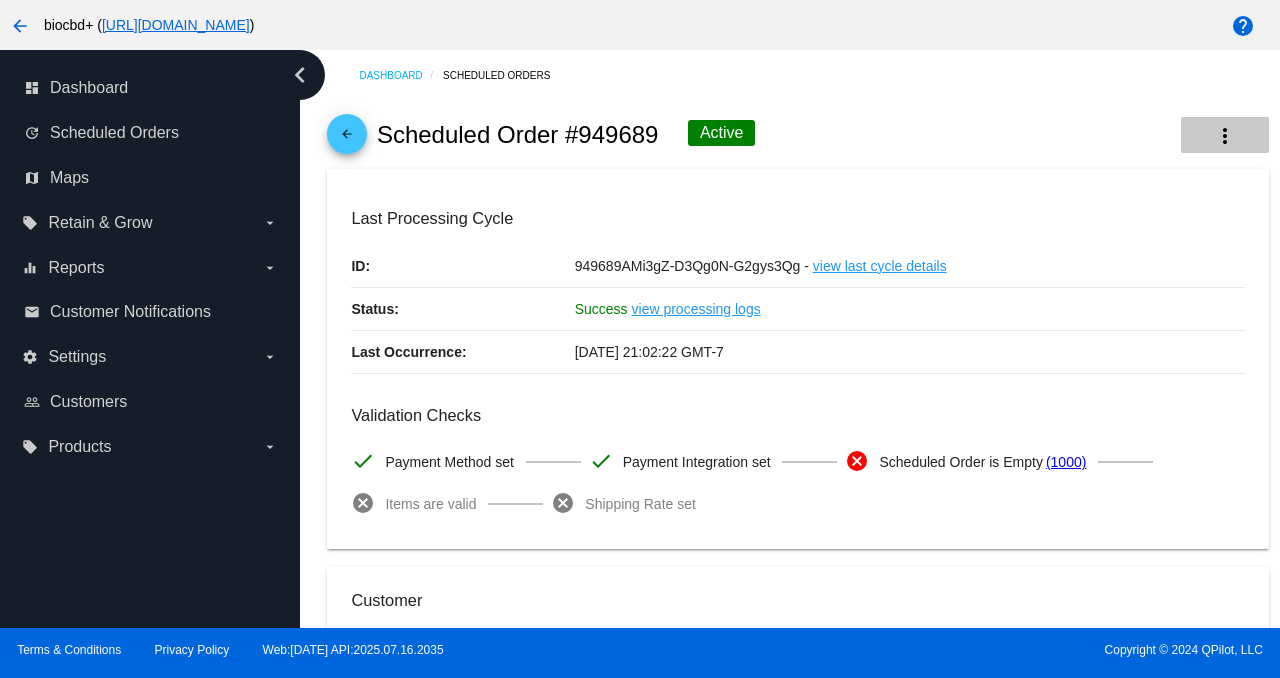 click on "more_vert" 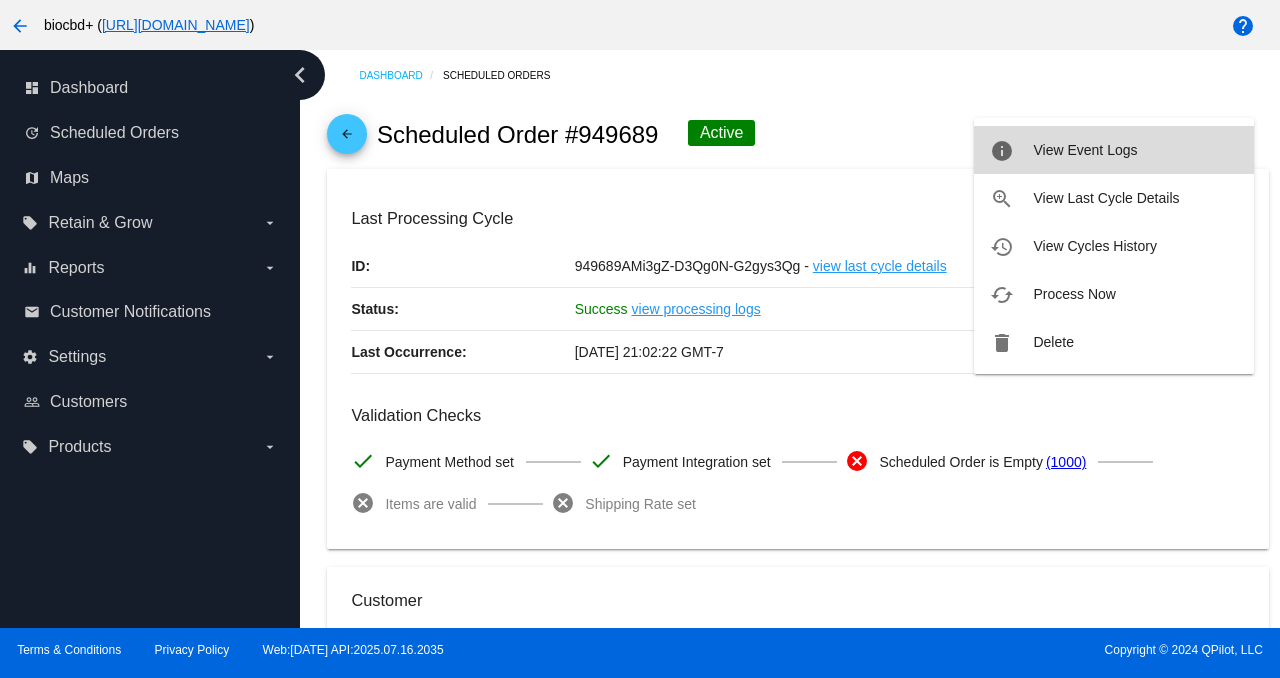 click on "View Event Logs" at bounding box center (1085, 150) 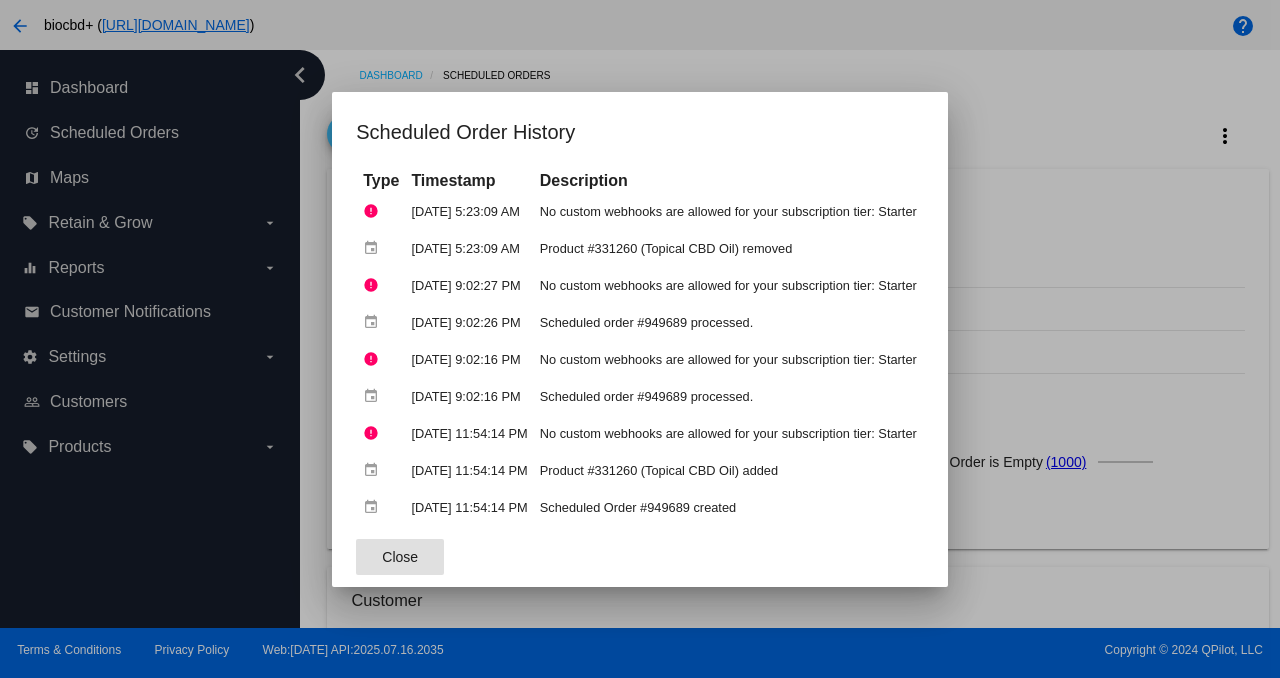 click at bounding box center (640, 339) 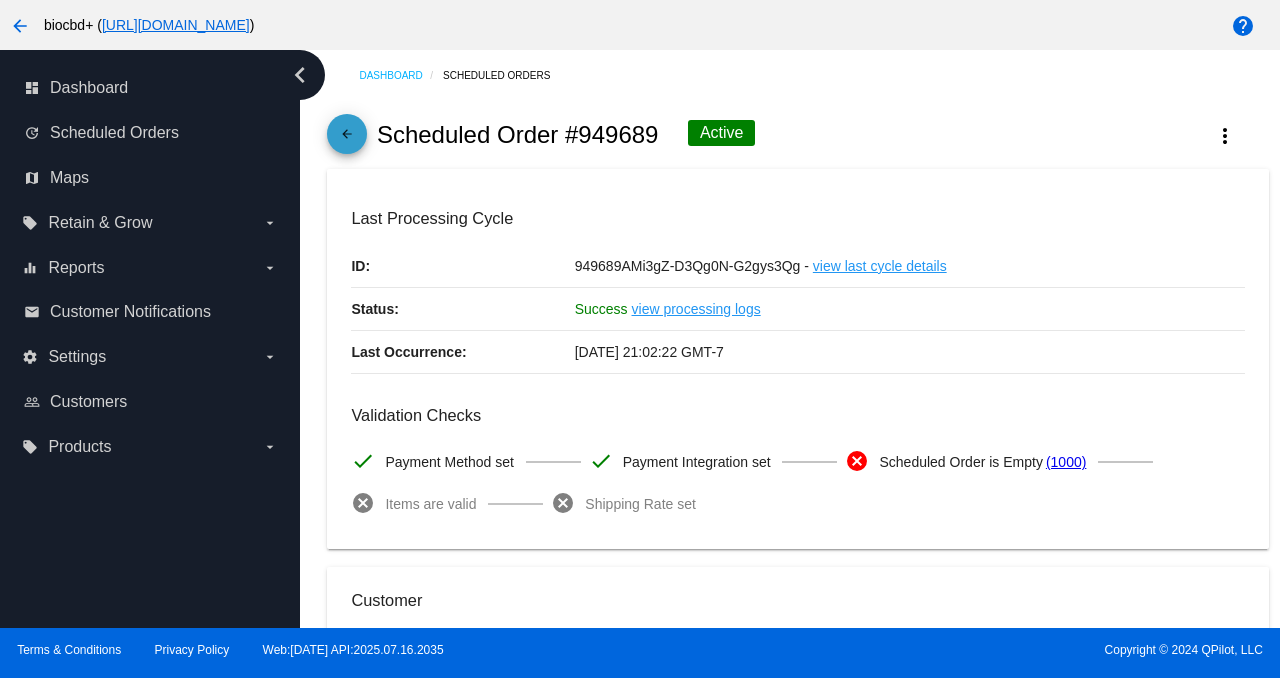 click on "arrow_back" 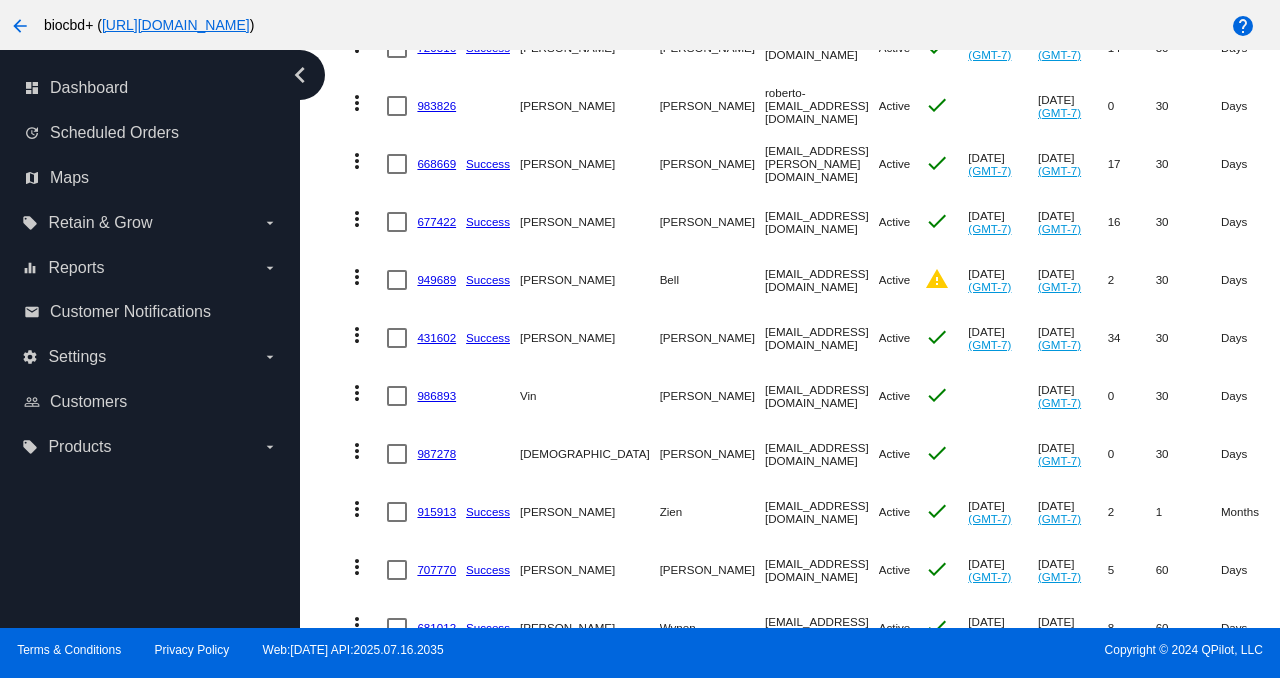scroll, scrollTop: 1660, scrollLeft: 0, axis: vertical 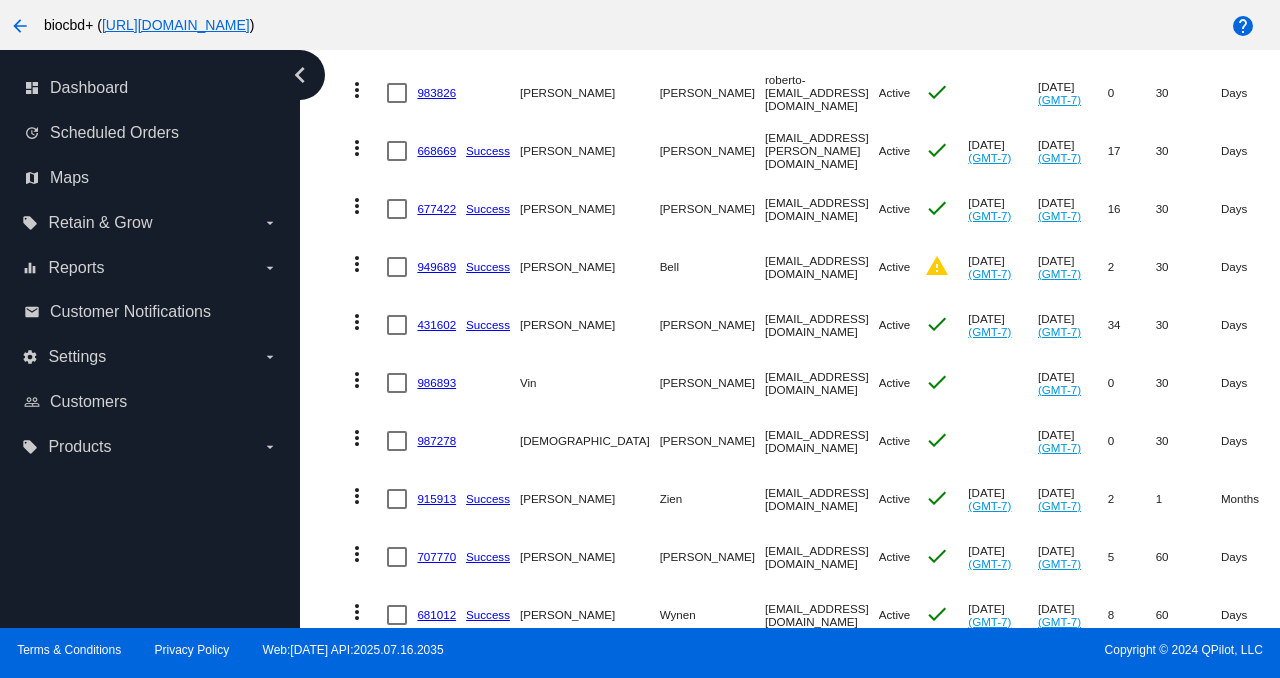 drag, startPoint x: 764, startPoint y: 310, endPoint x: 654, endPoint y: 313, distance: 110.0409 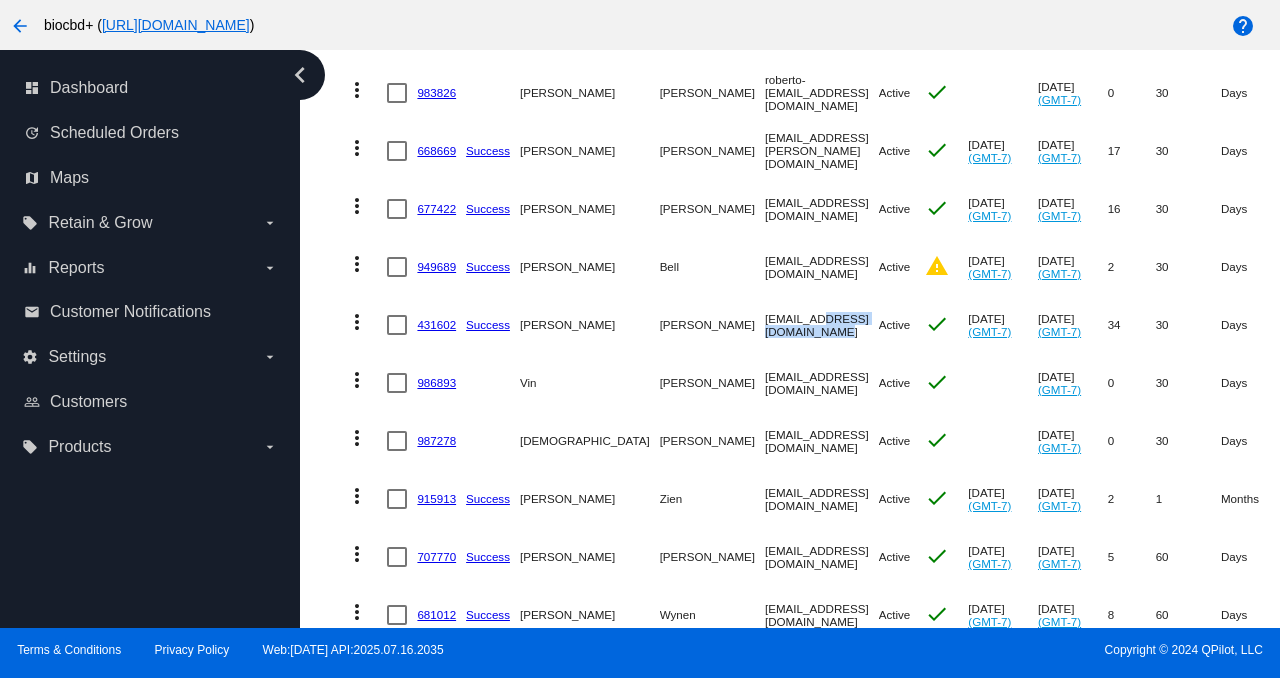 drag, startPoint x: 654, startPoint y: 313, endPoint x: 769, endPoint y: 308, distance: 115.10864 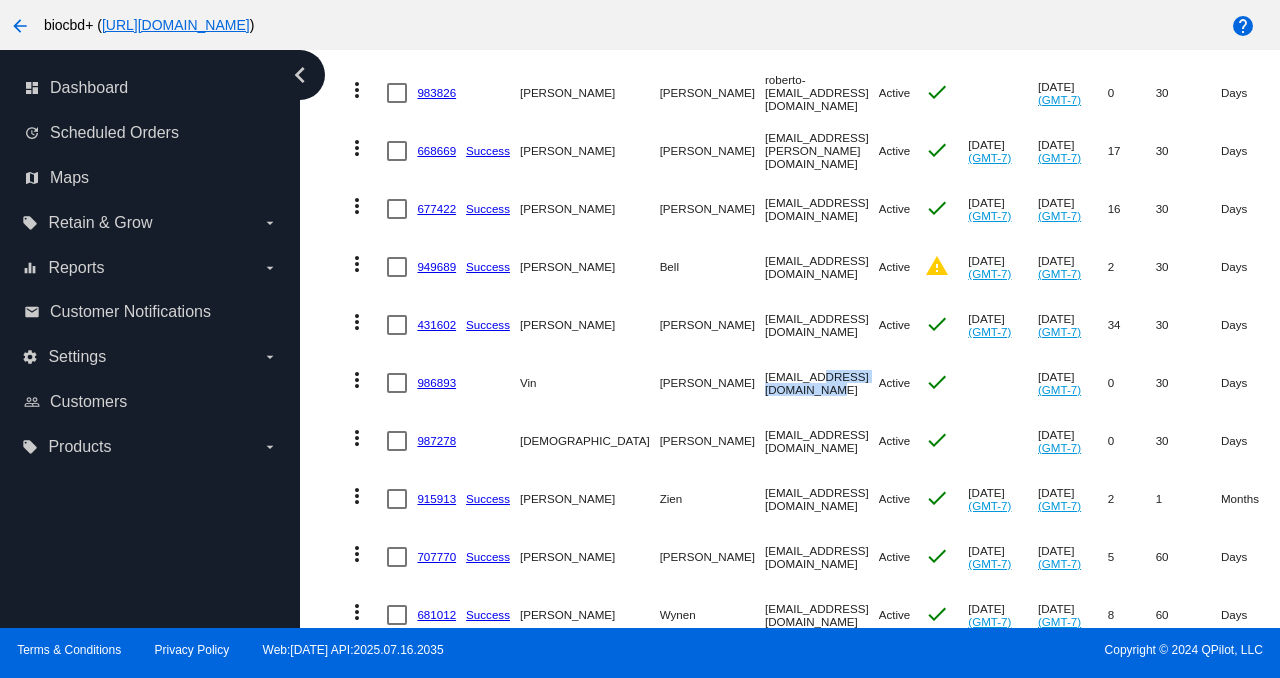 drag, startPoint x: 748, startPoint y: 370, endPoint x: 656, endPoint y: 369, distance: 92.00543 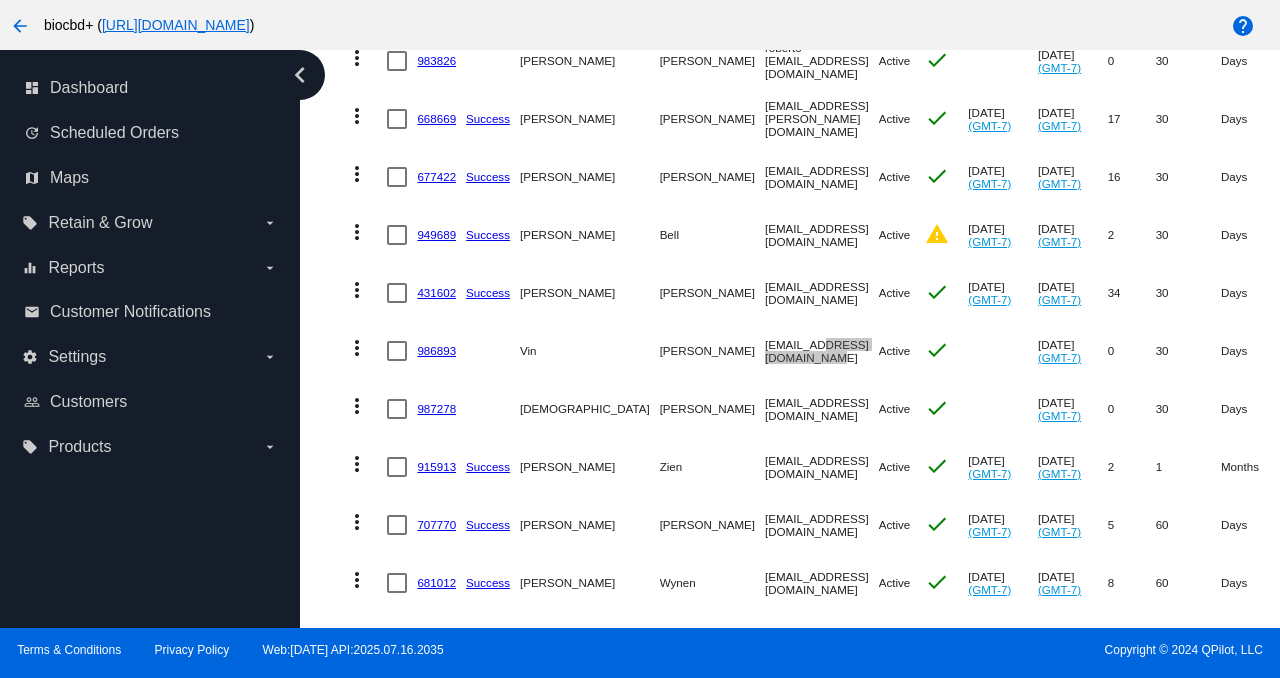 scroll, scrollTop: 1696, scrollLeft: 0, axis: vertical 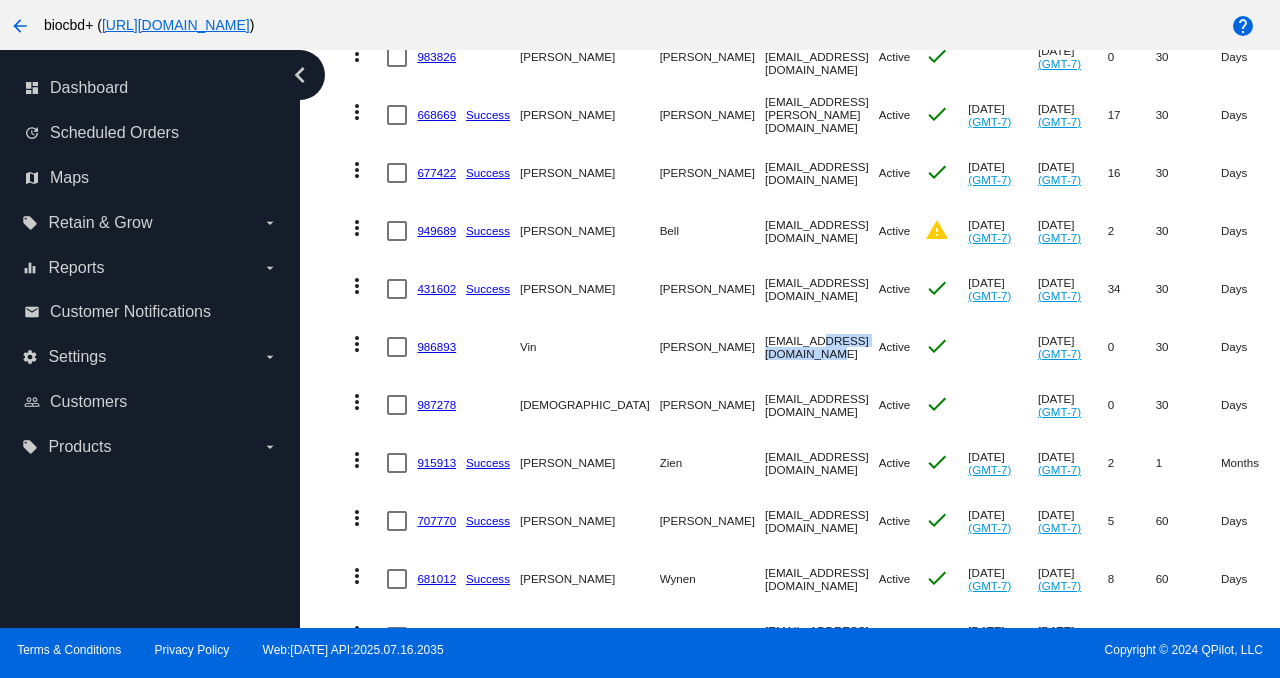 drag, startPoint x: 769, startPoint y: 388, endPoint x: 655, endPoint y: 389, distance: 114.00439 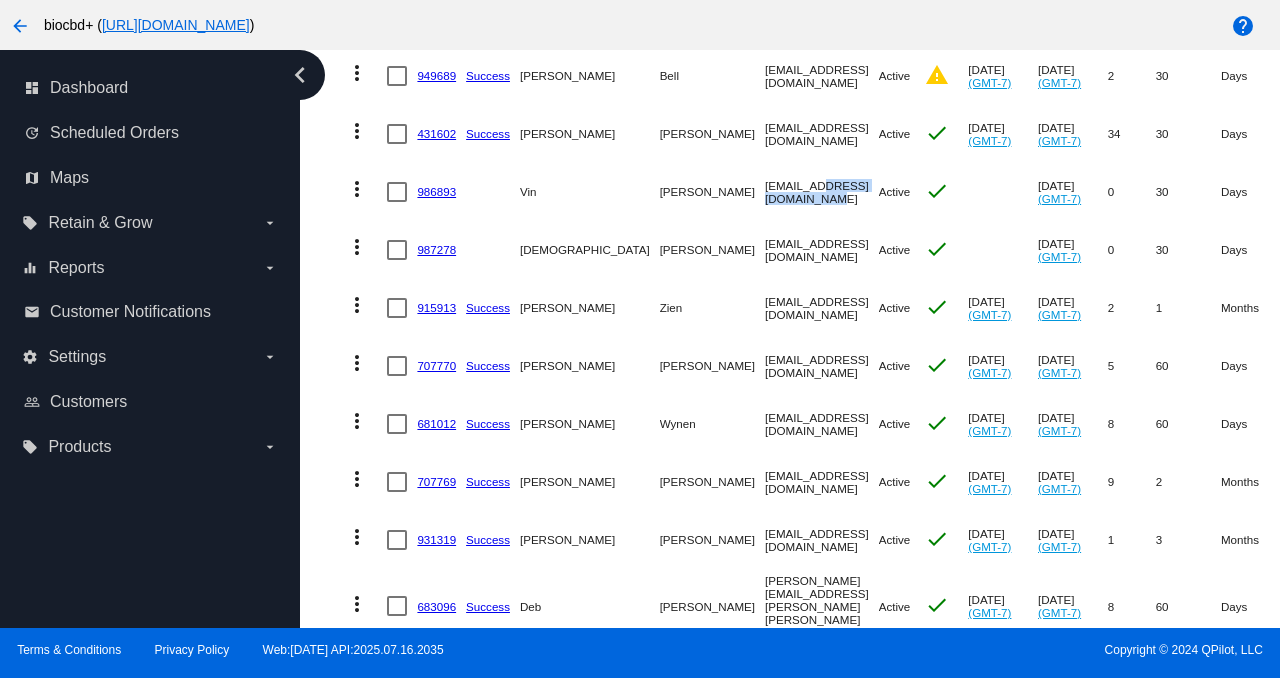 scroll, scrollTop: 1855, scrollLeft: 0, axis: vertical 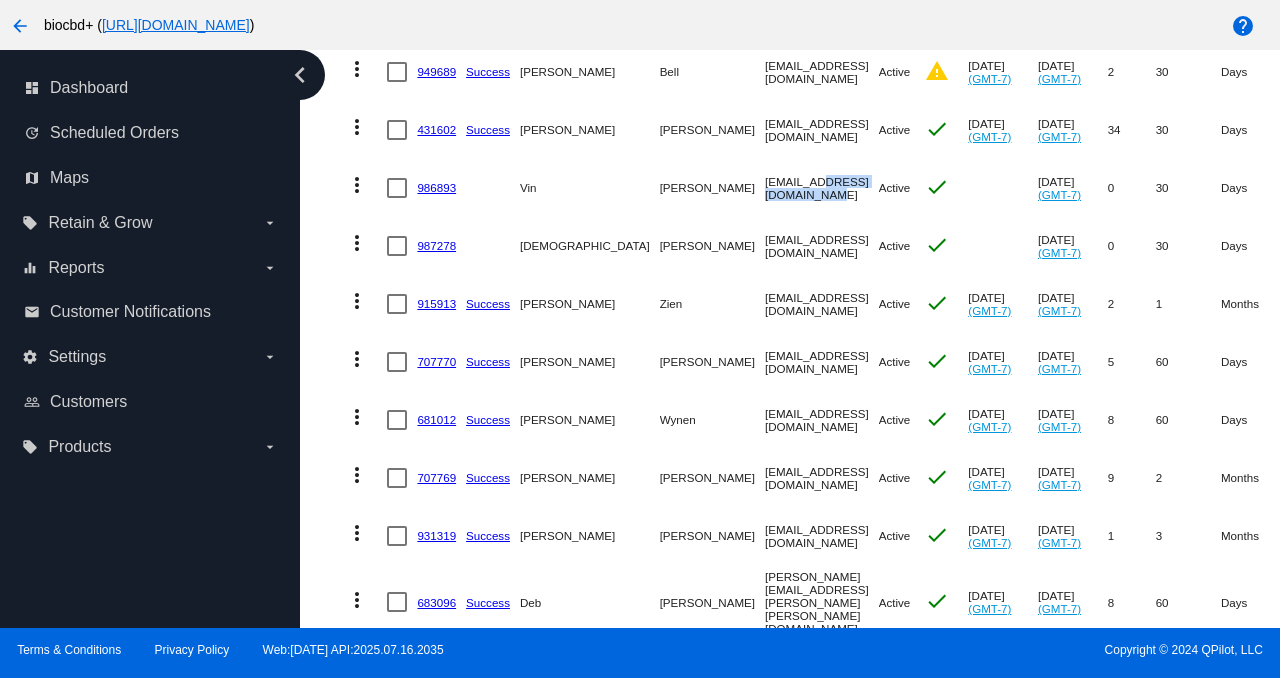 drag, startPoint x: 784, startPoint y: 350, endPoint x: 654, endPoint y: 348, distance: 130.01538 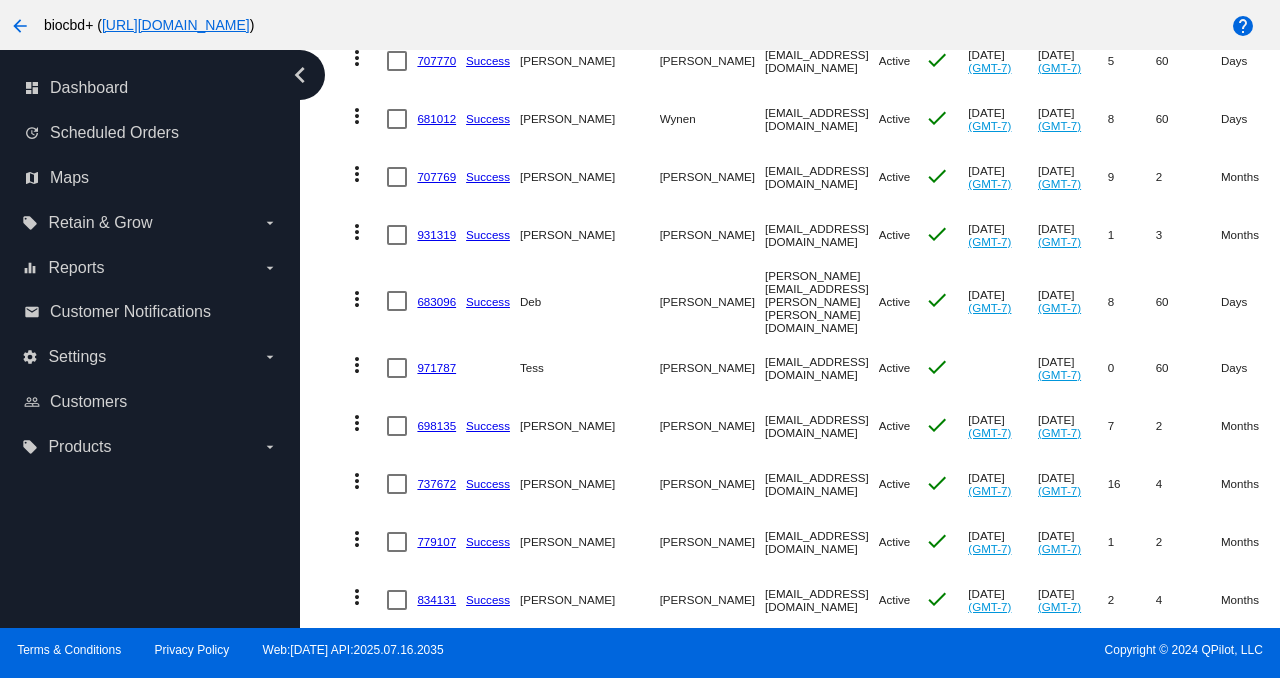 scroll, scrollTop: 2200, scrollLeft: 0, axis: vertical 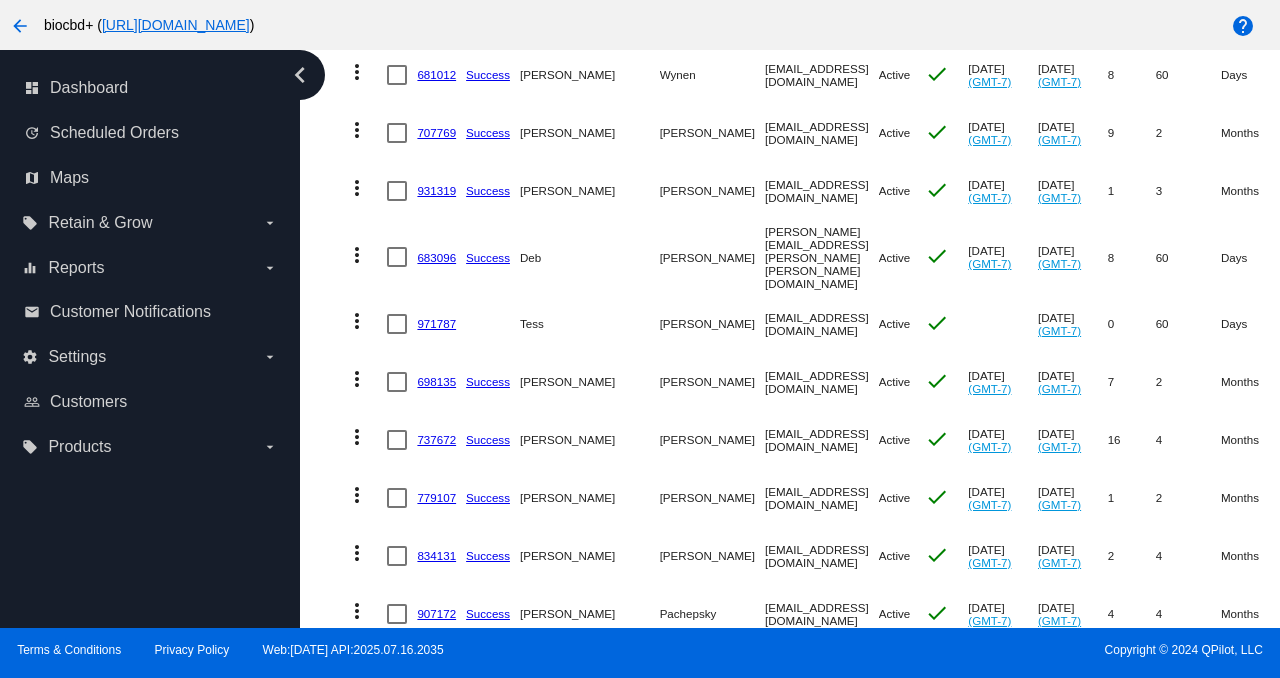 drag, startPoint x: 805, startPoint y: 174, endPoint x: 654, endPoint y: 176, distance: 151.01324 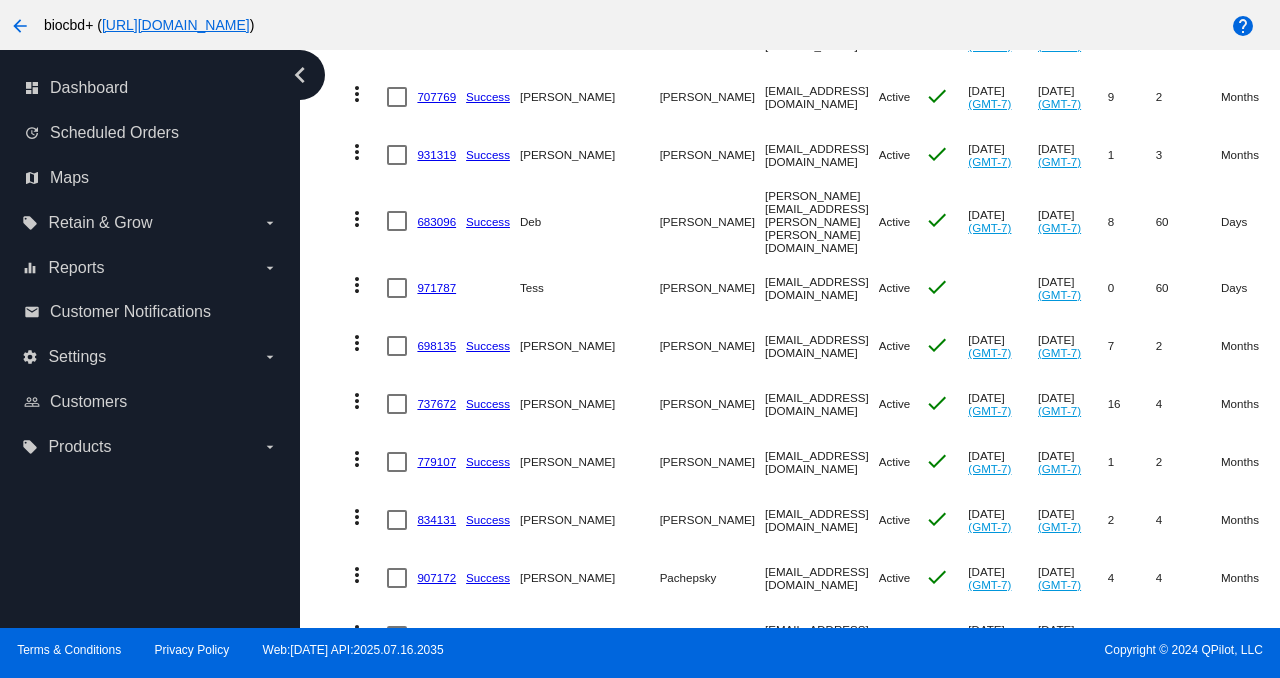 scroll, scrollTop: 2276, scrollLeft: 0, axis: vertical 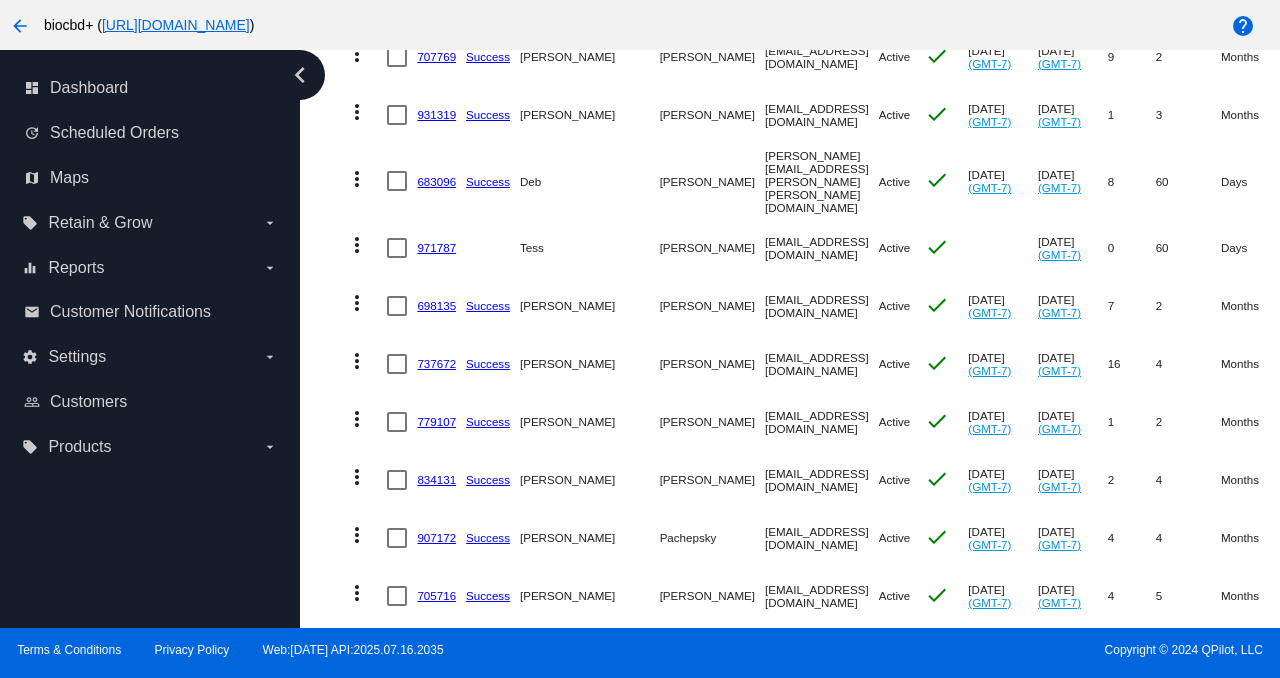 drag, startPoint x: 826, startPoint y: 158, endPoint x: 655, endPoint y: 158, distance: 171 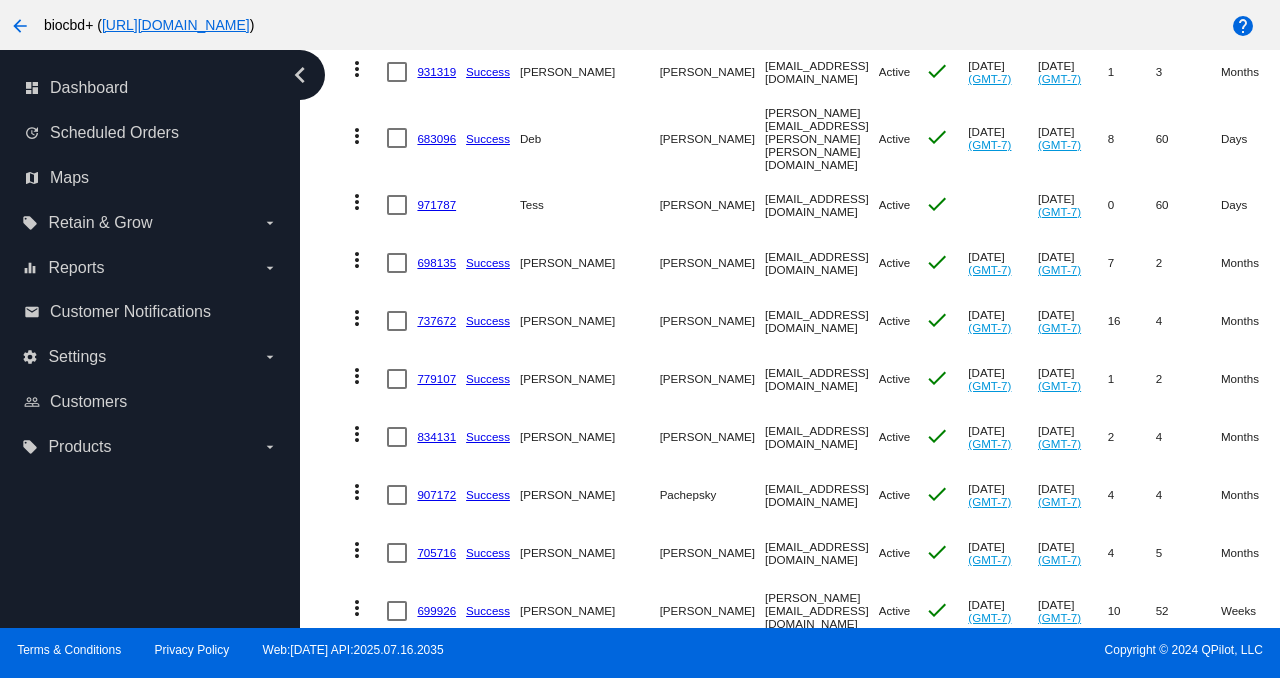 scroll, scrollTop: 2320, scrollLeft: 0, axis: vertical 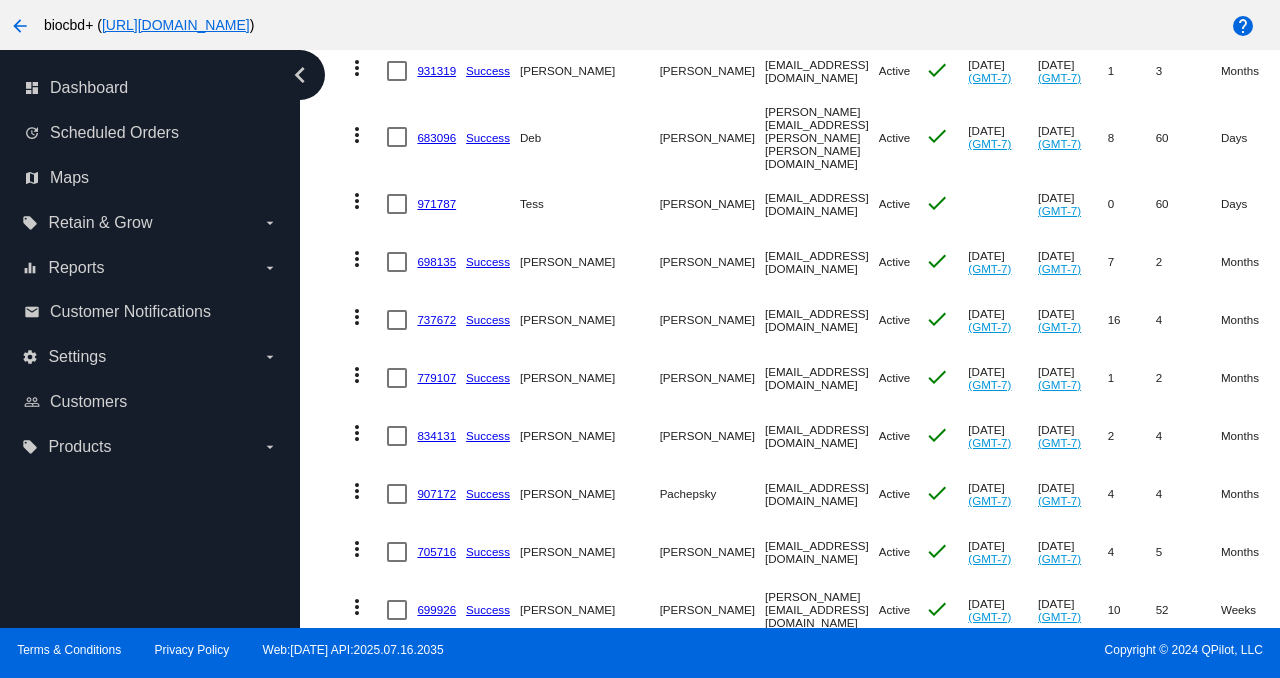 drag, startPoint x: 789, startPoint y: 287, endPoint x: 655, endPoint y: 286, distance: 134.00374 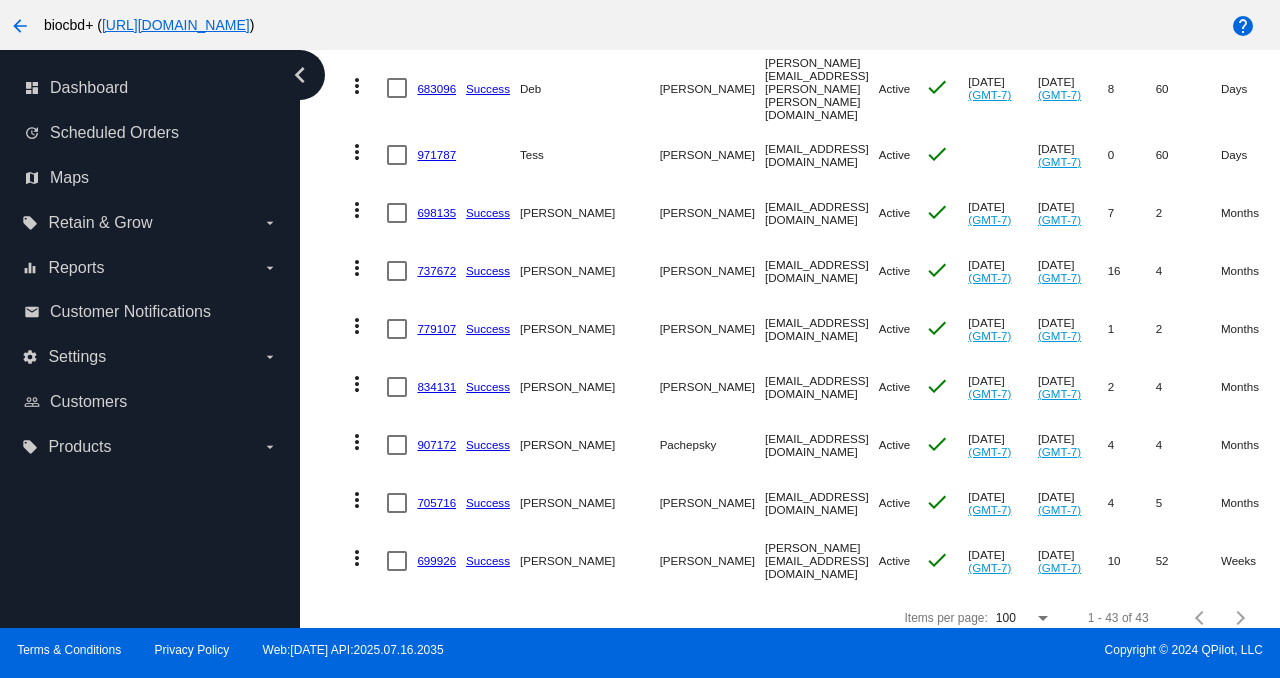 scroll, scrollTop: 2370, scrollLeft: 0, axis: vertical 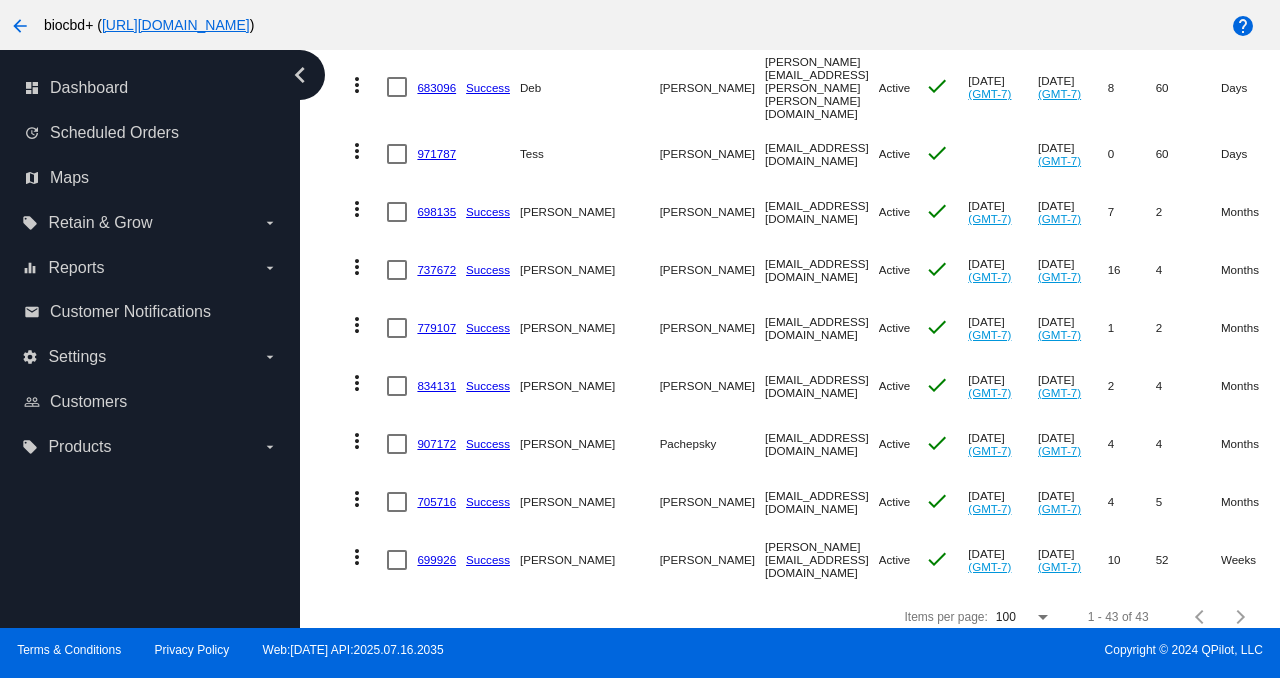 drag, startPoint x: 791, startPoint y: 299, endPoint x: 656, endPoint y: 295, distance: 135.05925 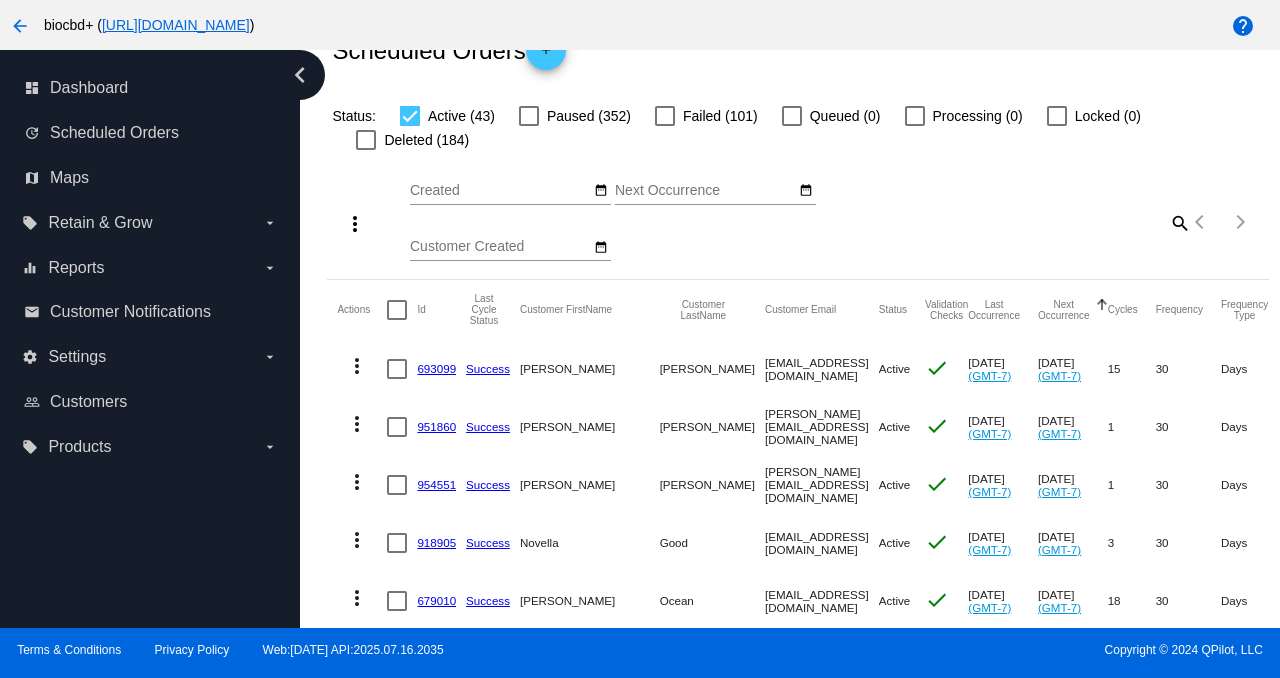scroll, scrollTop: 32, scrollLeft: 0, axis: vertical 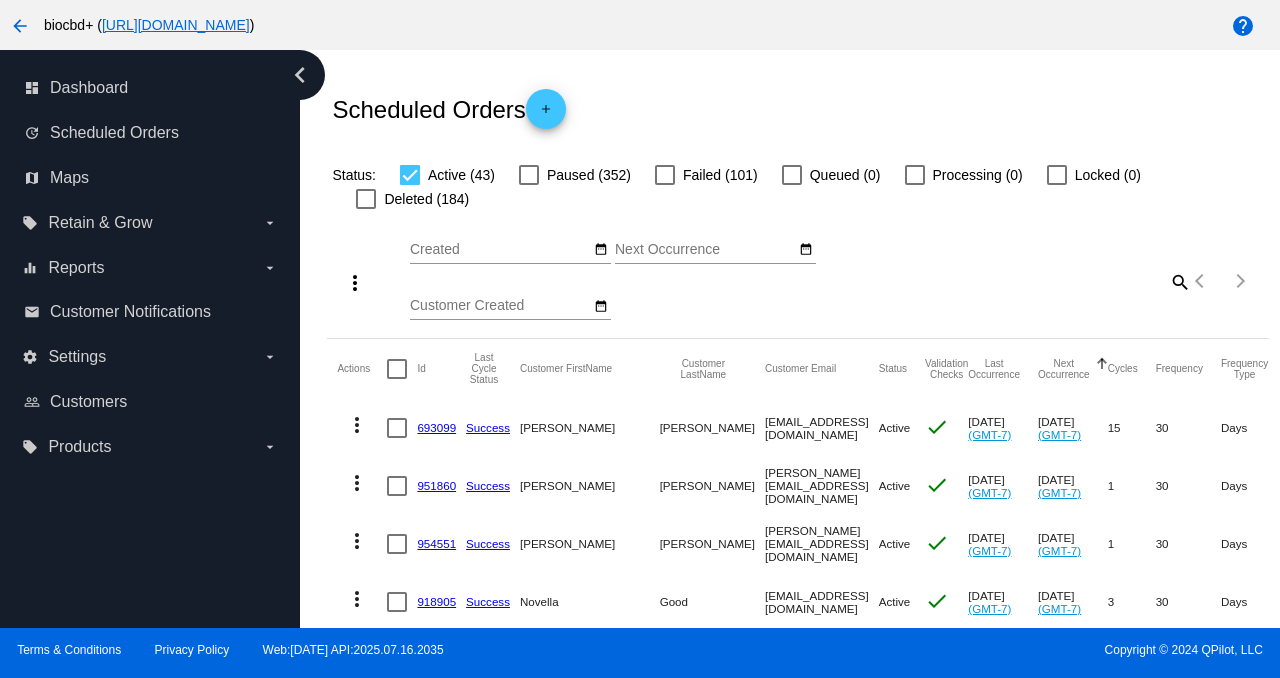 click on "search" 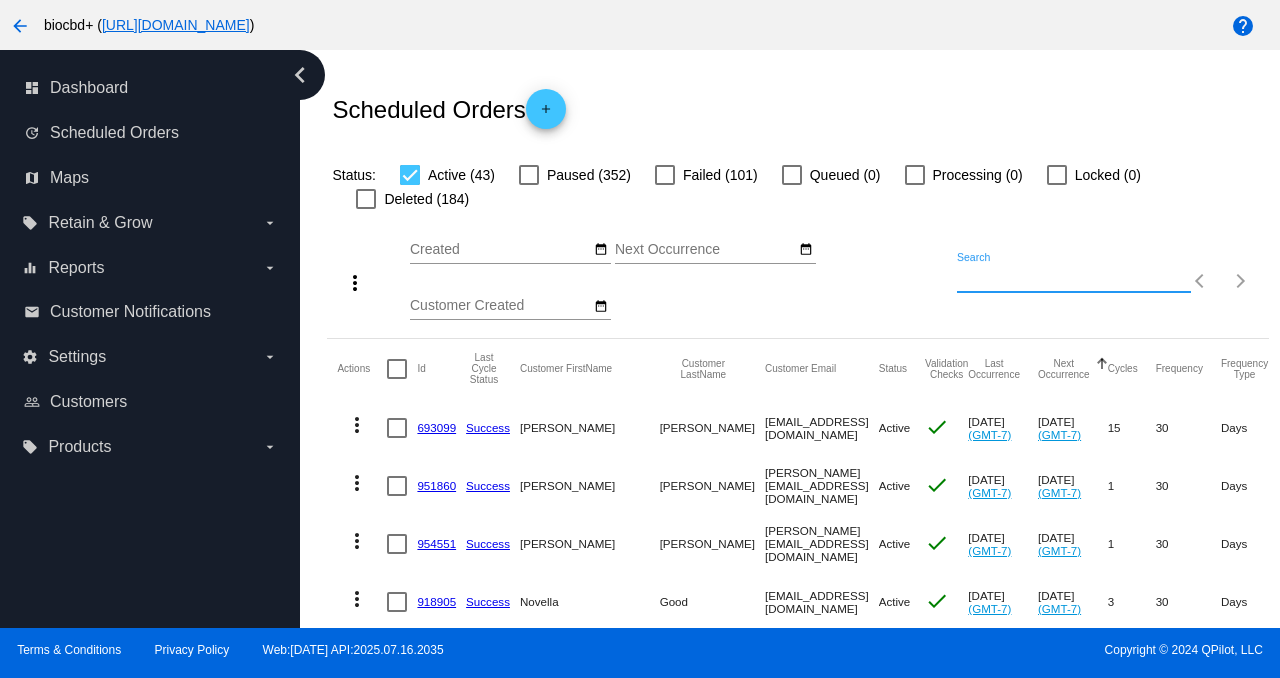 click on "Search" at bounding box center (1074, 278) 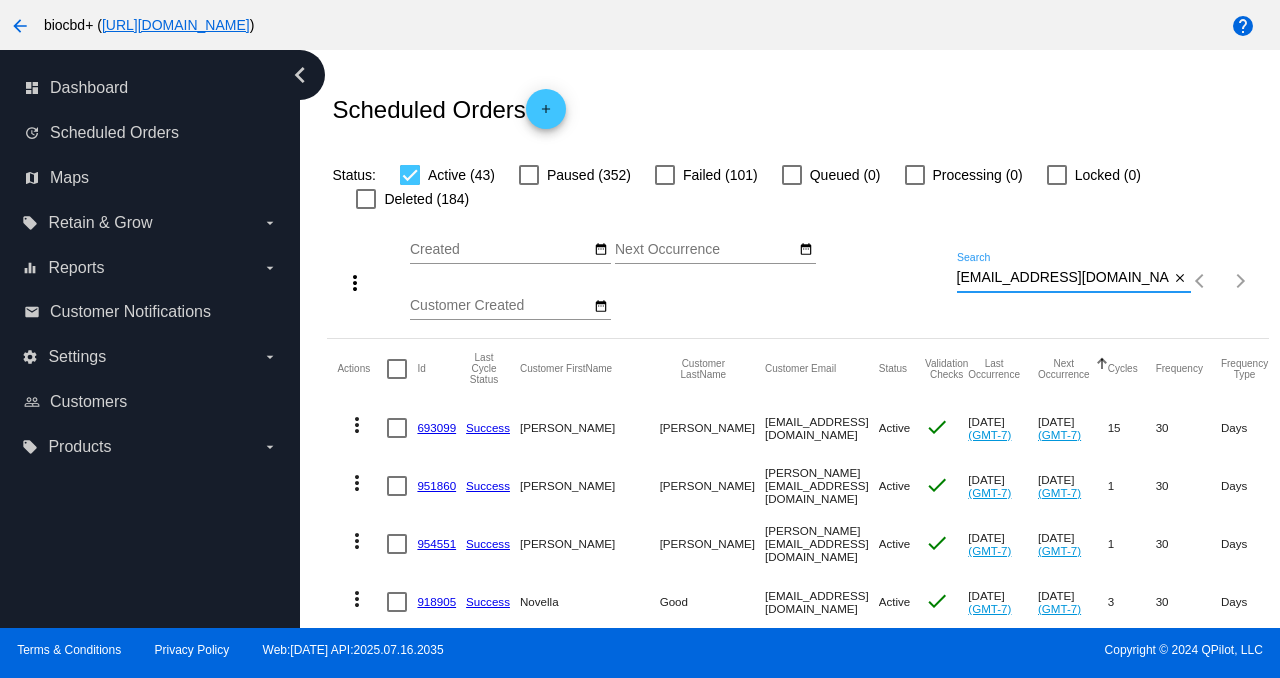 type on "fraustysnowman@gmail.com" 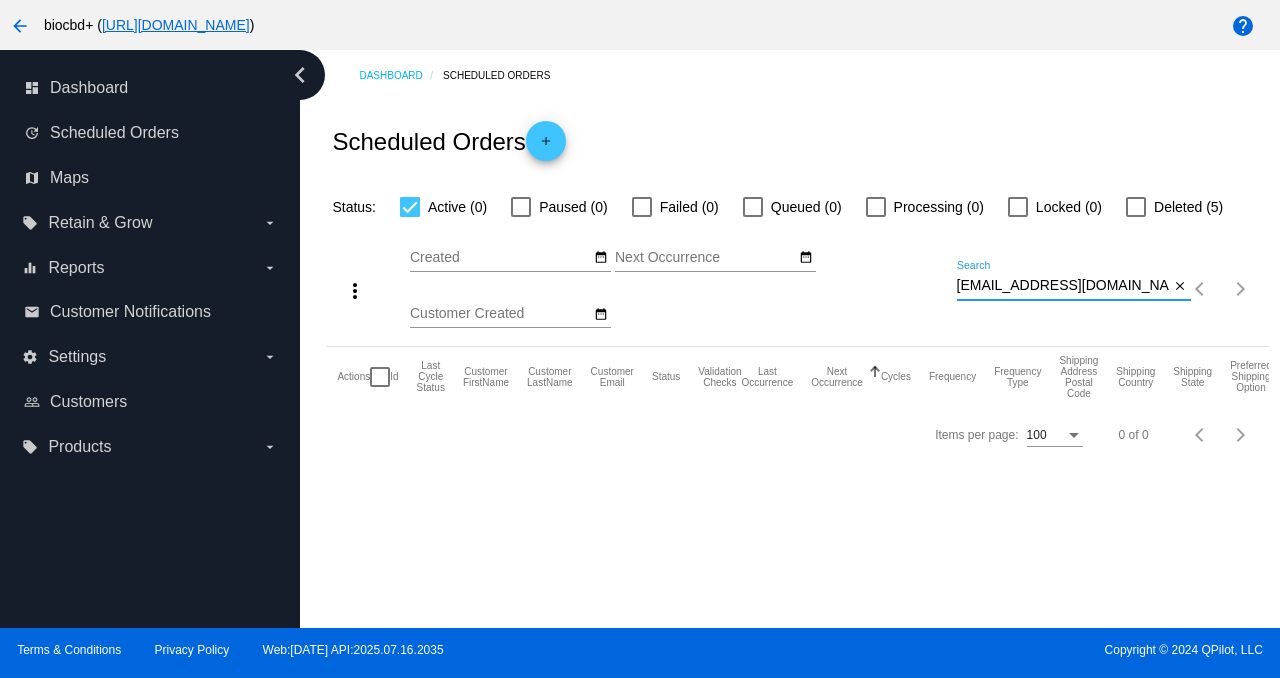 scroll, scrollTop: 0, scrollLeft: 0, axis: both 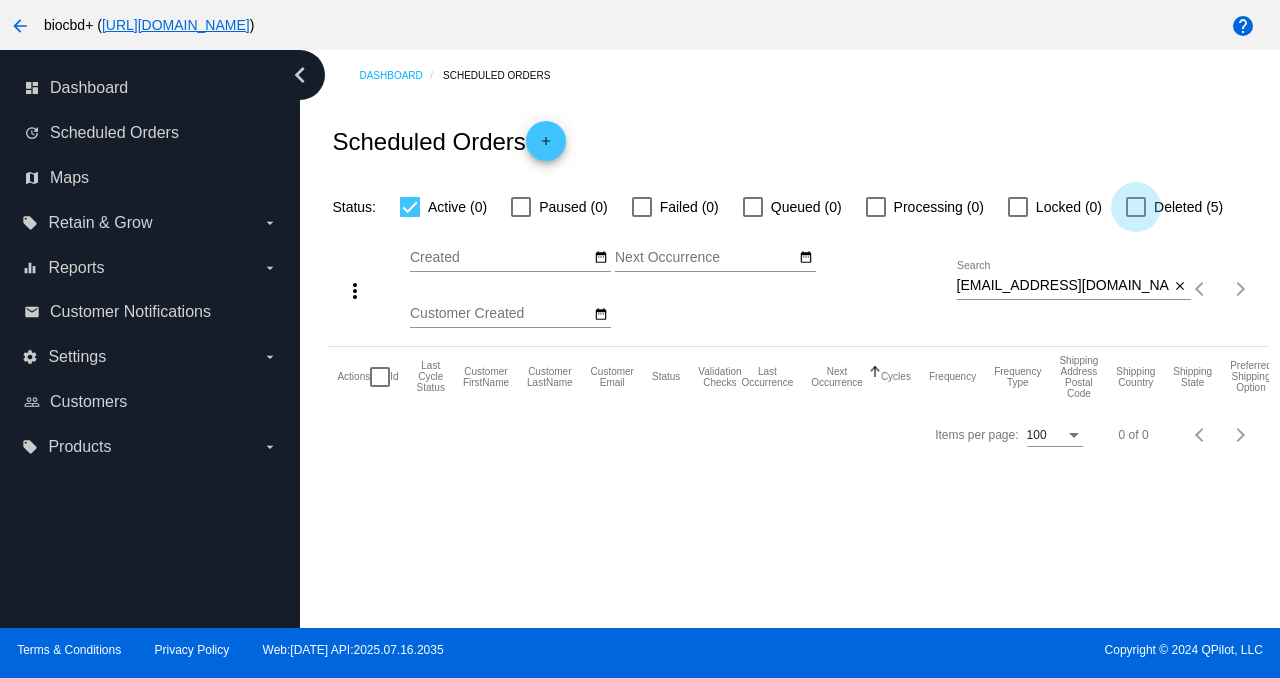 click on "Deleted (5)" at bounding box center (1188, 207) 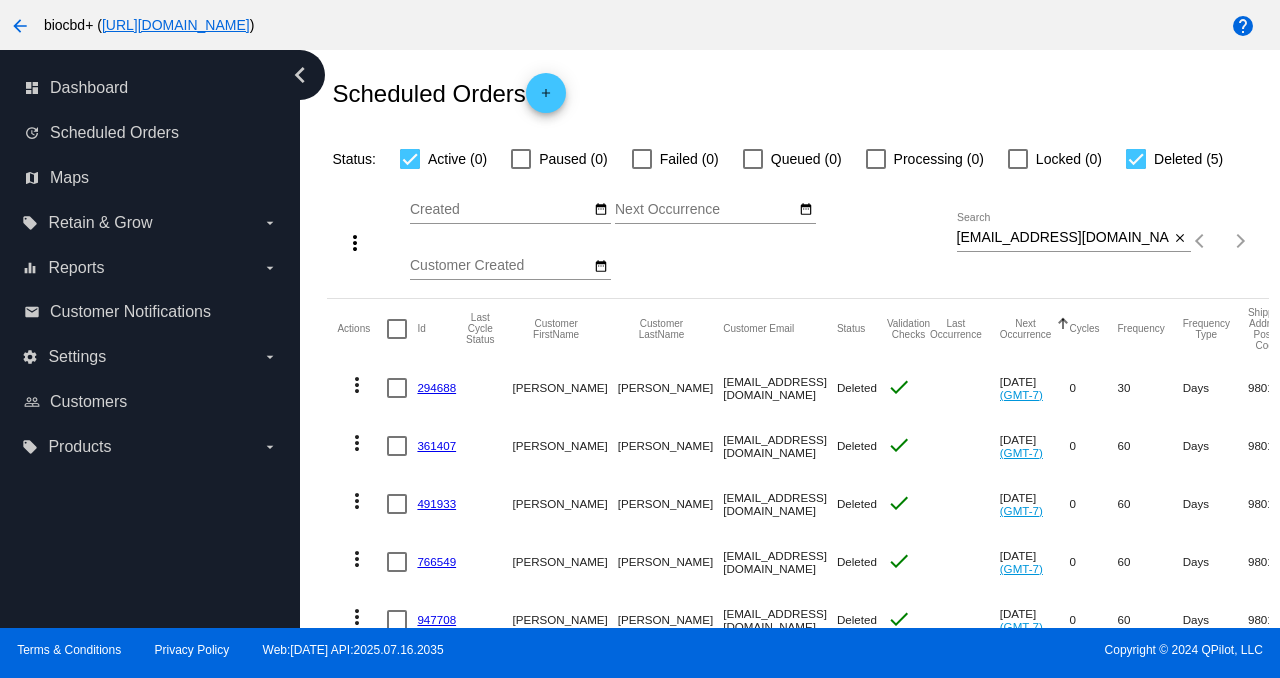 scroll, scrollTop: 135, scrollLeft: 0, axis: vertical 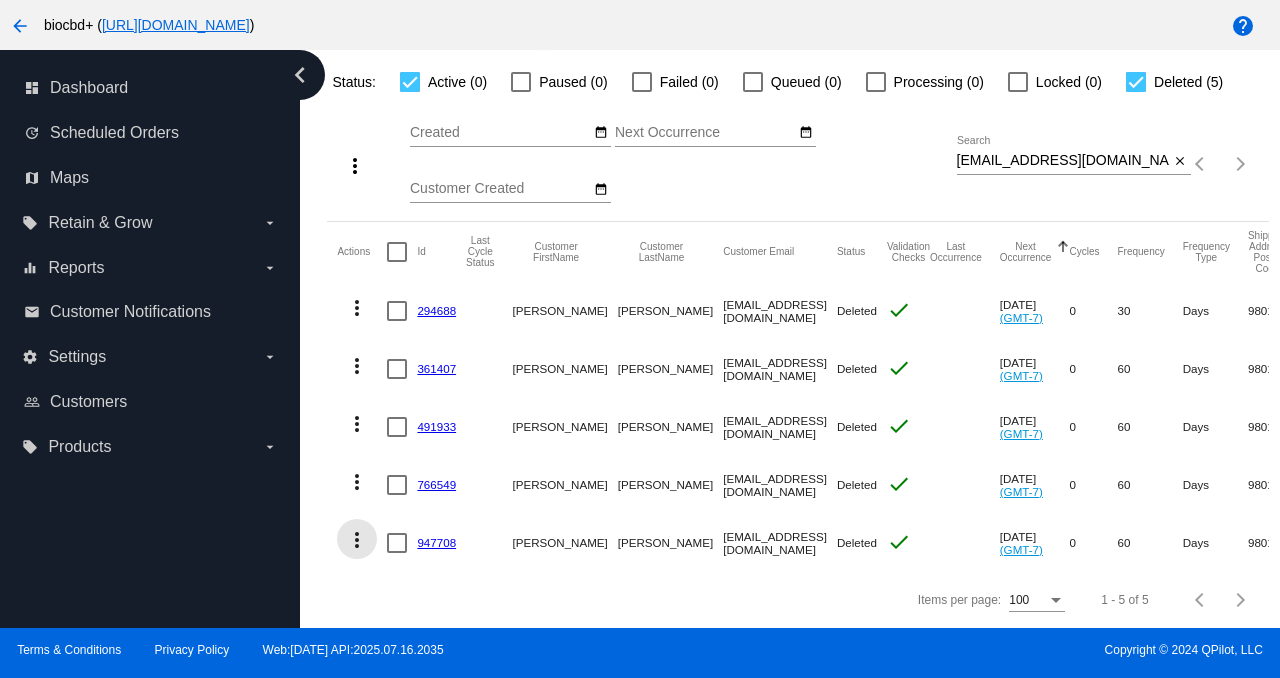 click on "more_vert" 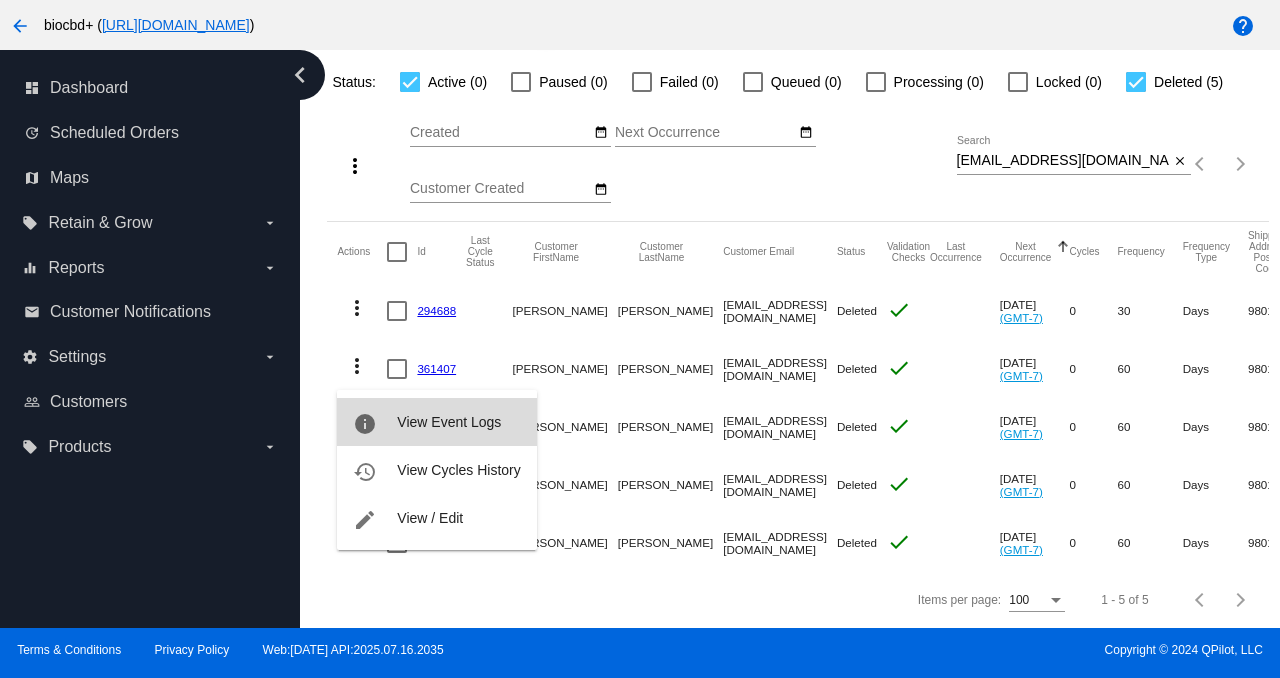 click on "View Event Logs" at bounding box center [449, 422] 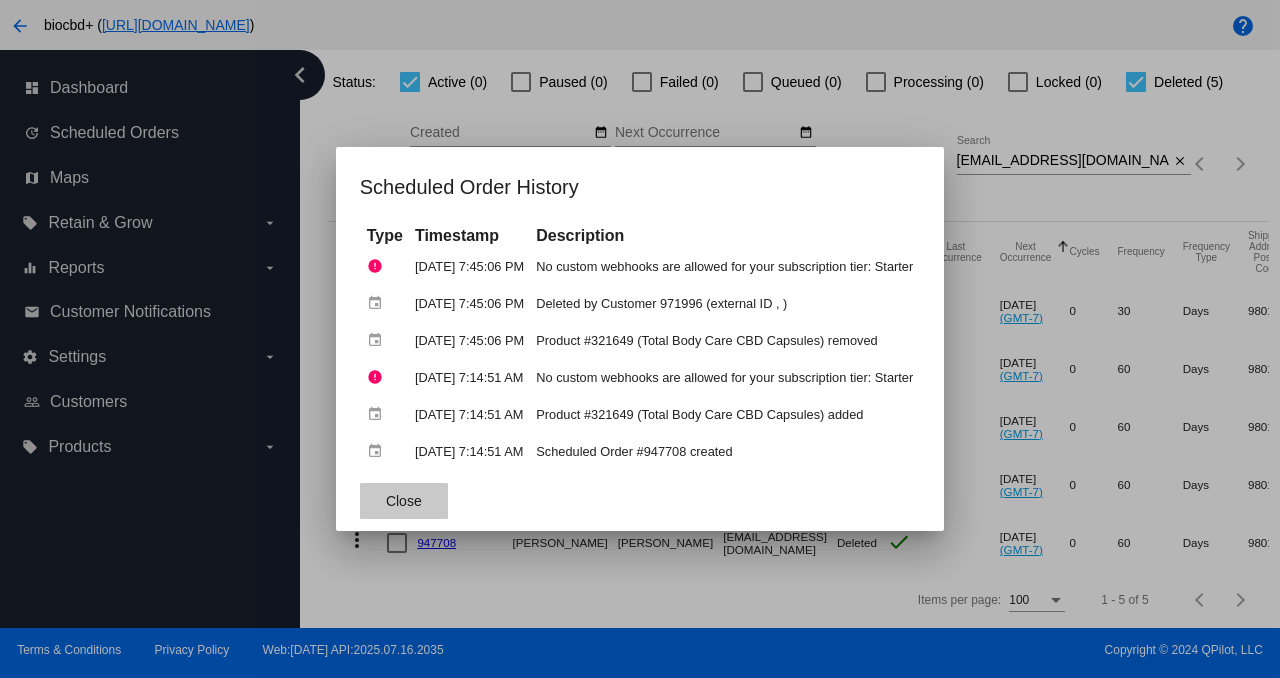 click on "Close" 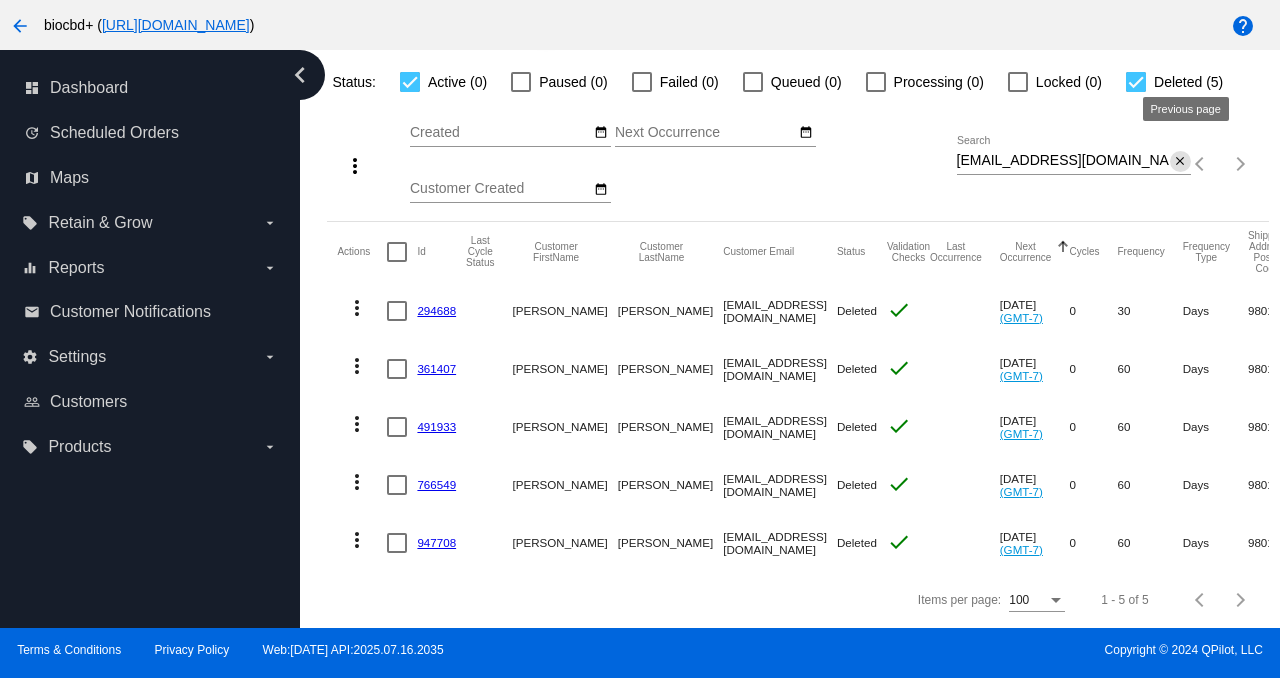 click on "close" 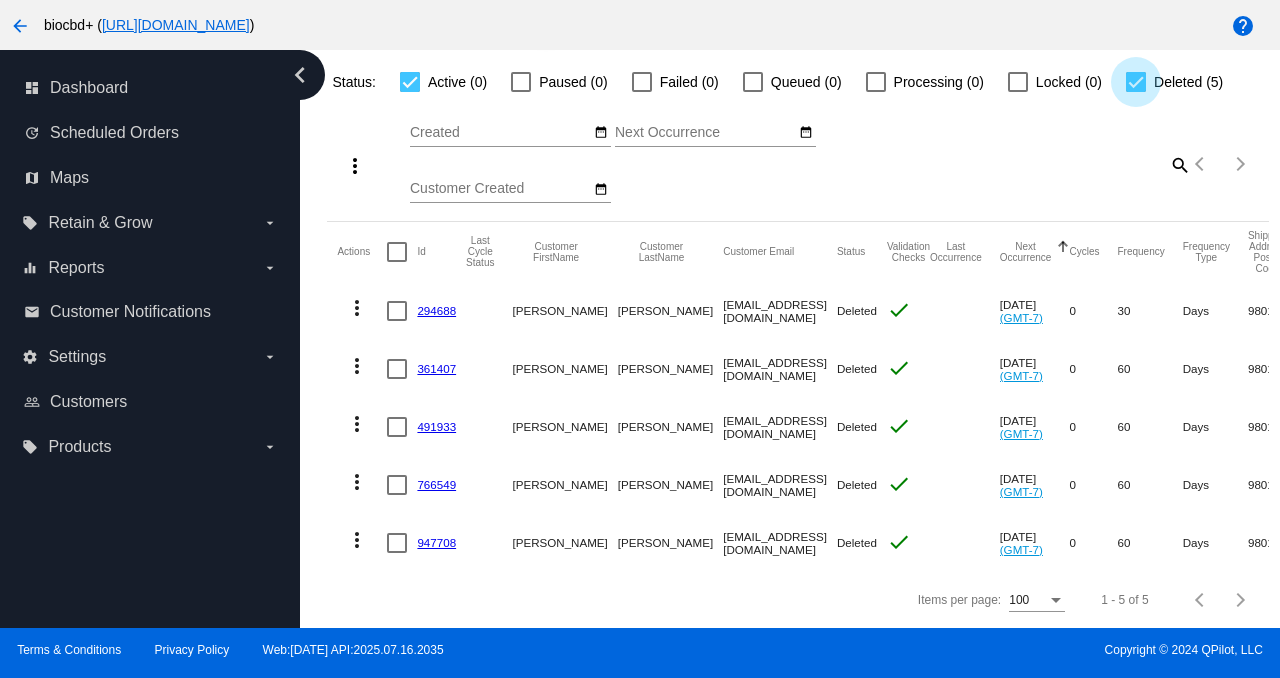 click at bounding box center [1136, 82] 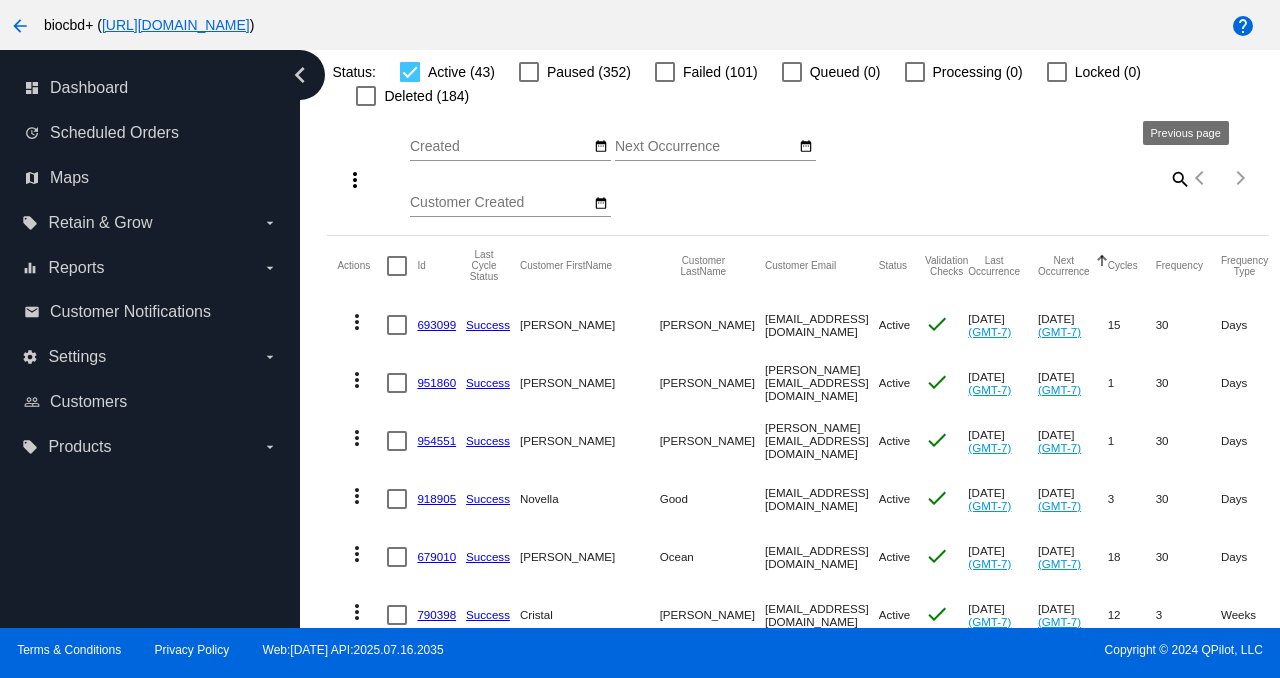 click on "search" 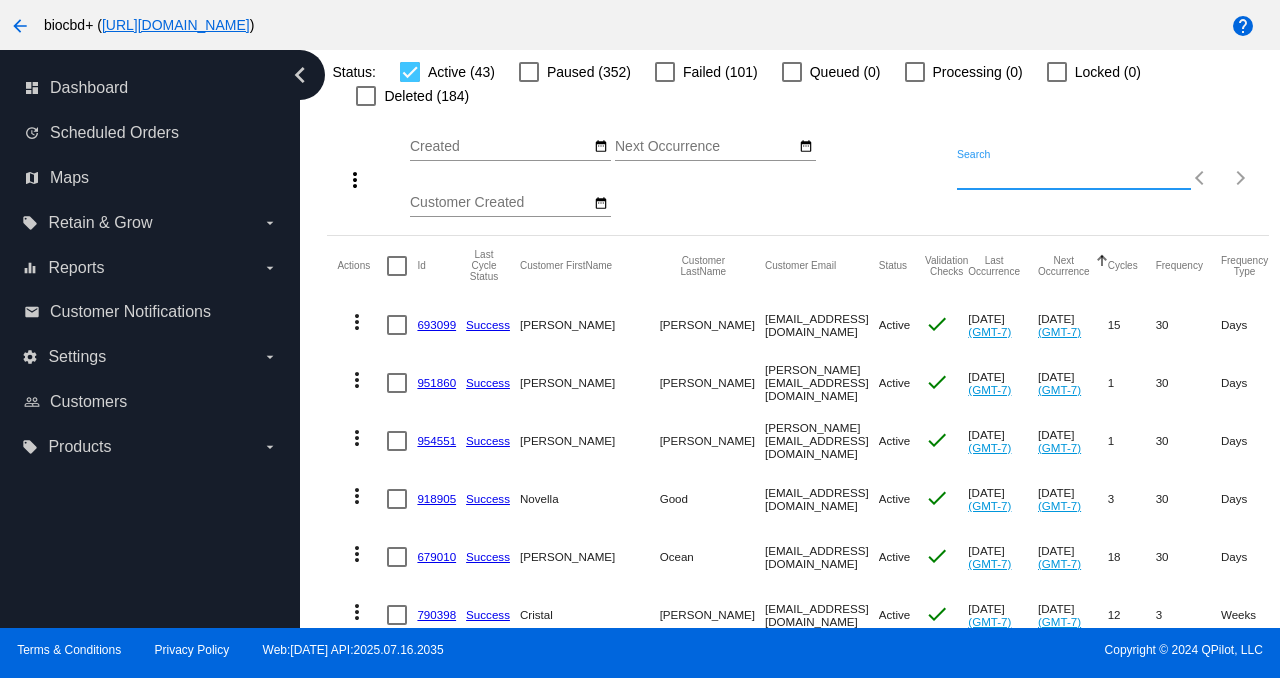 click on "Search" at bounding box center [1074, 175] 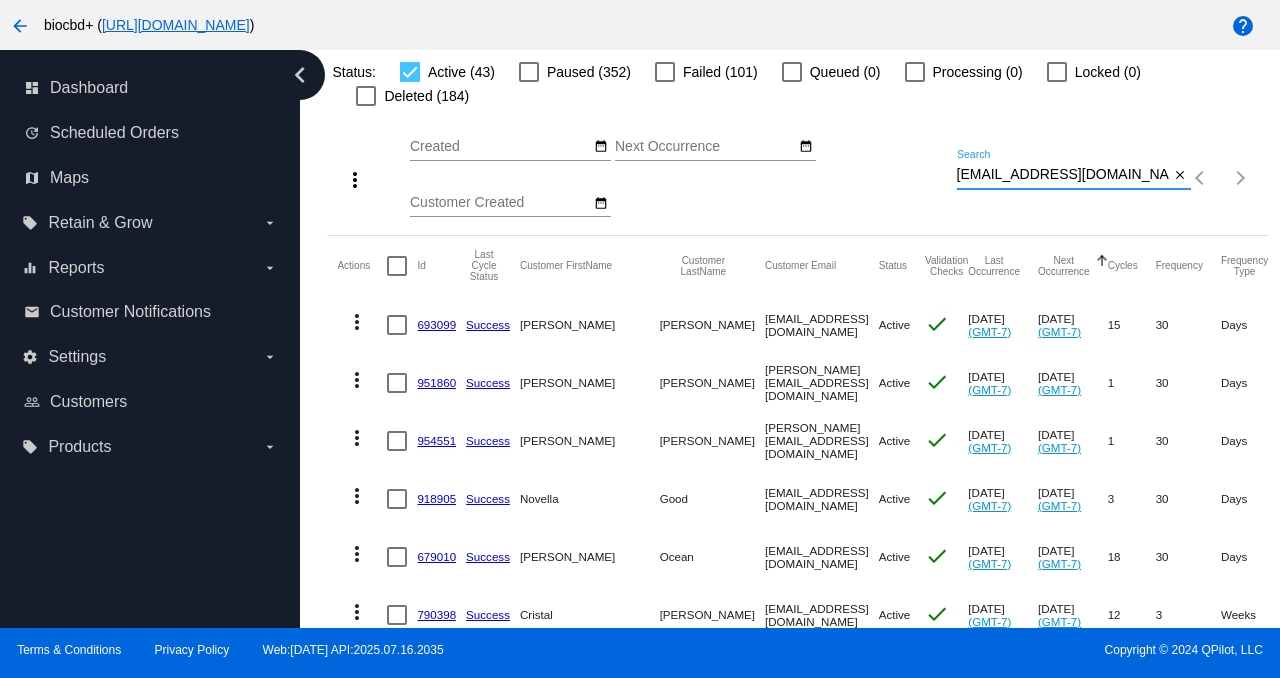 type on "rltassinari@gmail.com" 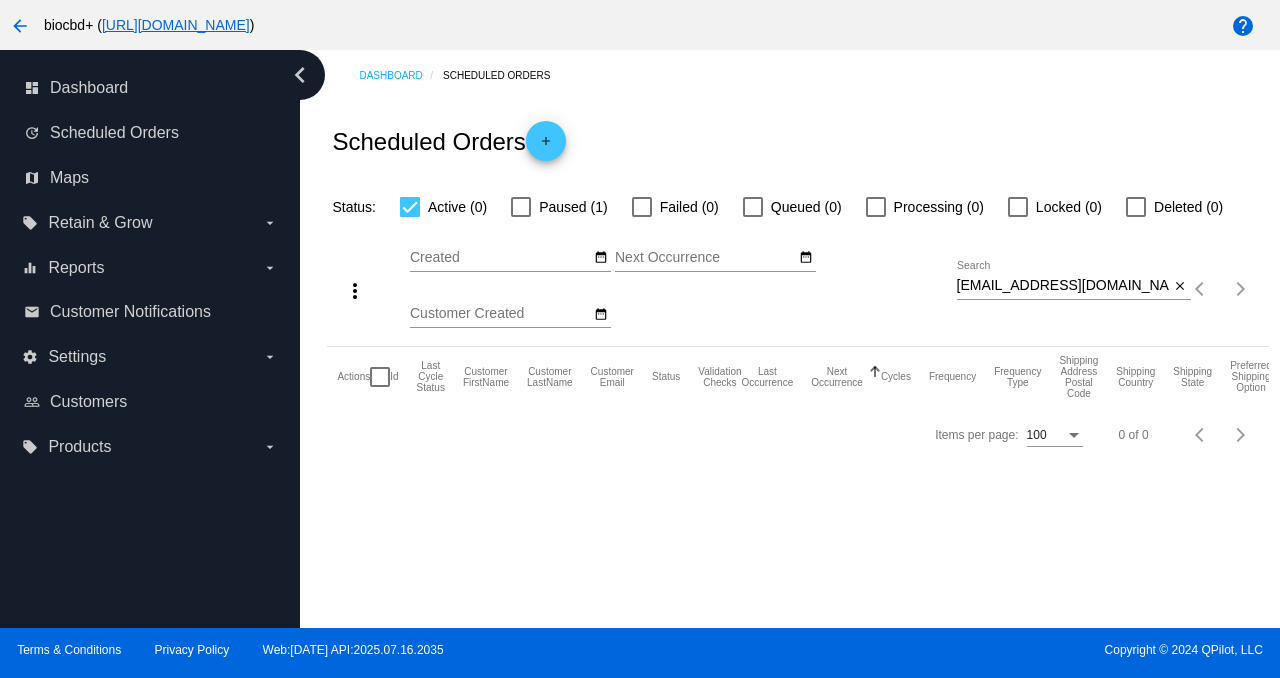 scroll, scrollTop: 0, scrollLeft: 0, axis: both 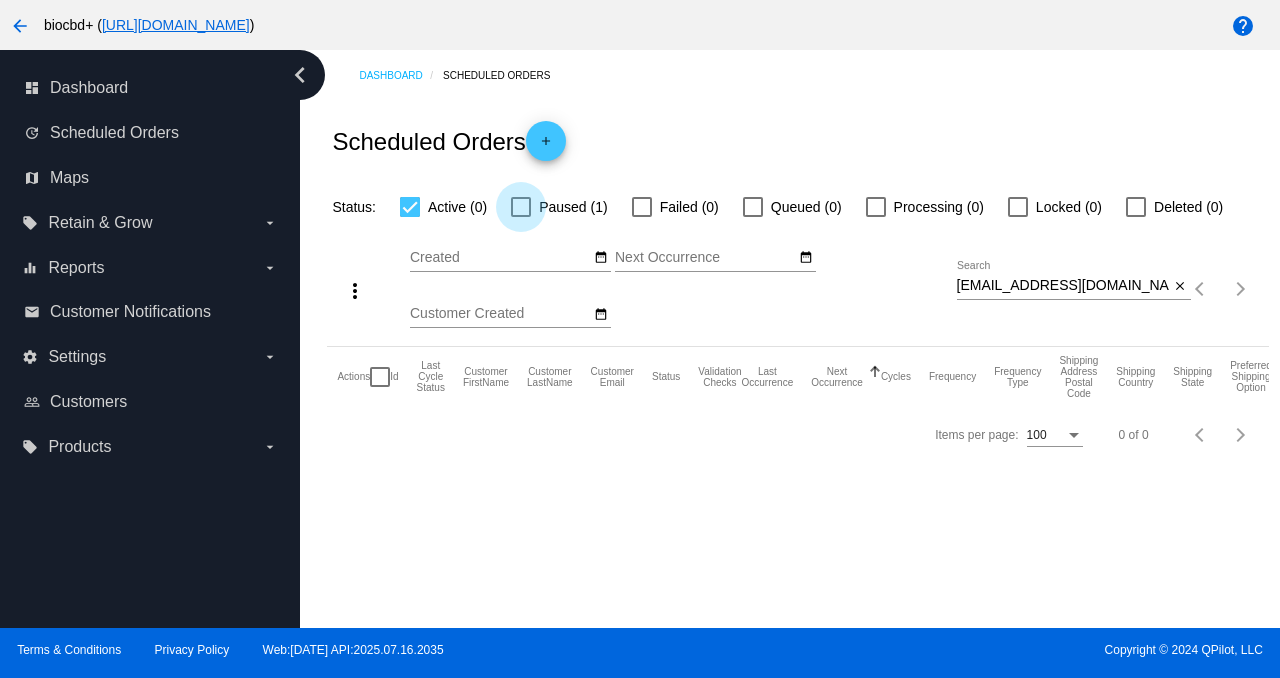 click on "Paused (1)" at bounding box center [573, 207] 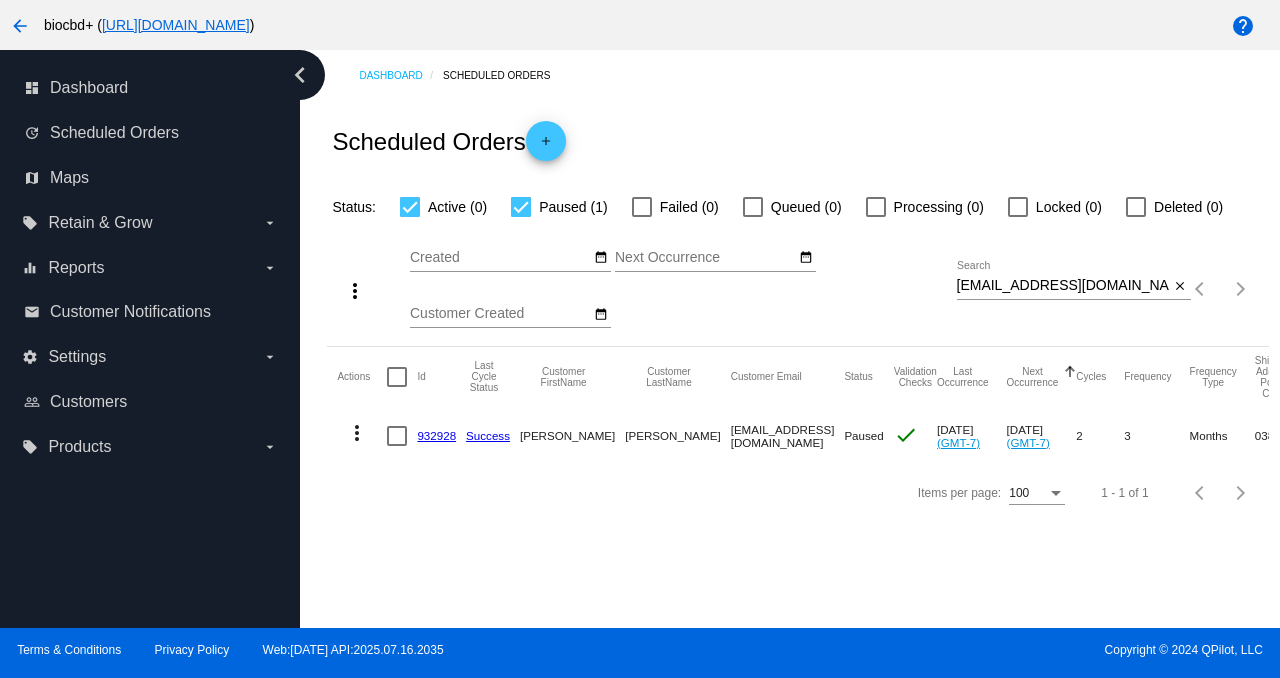 click on "more_vert" 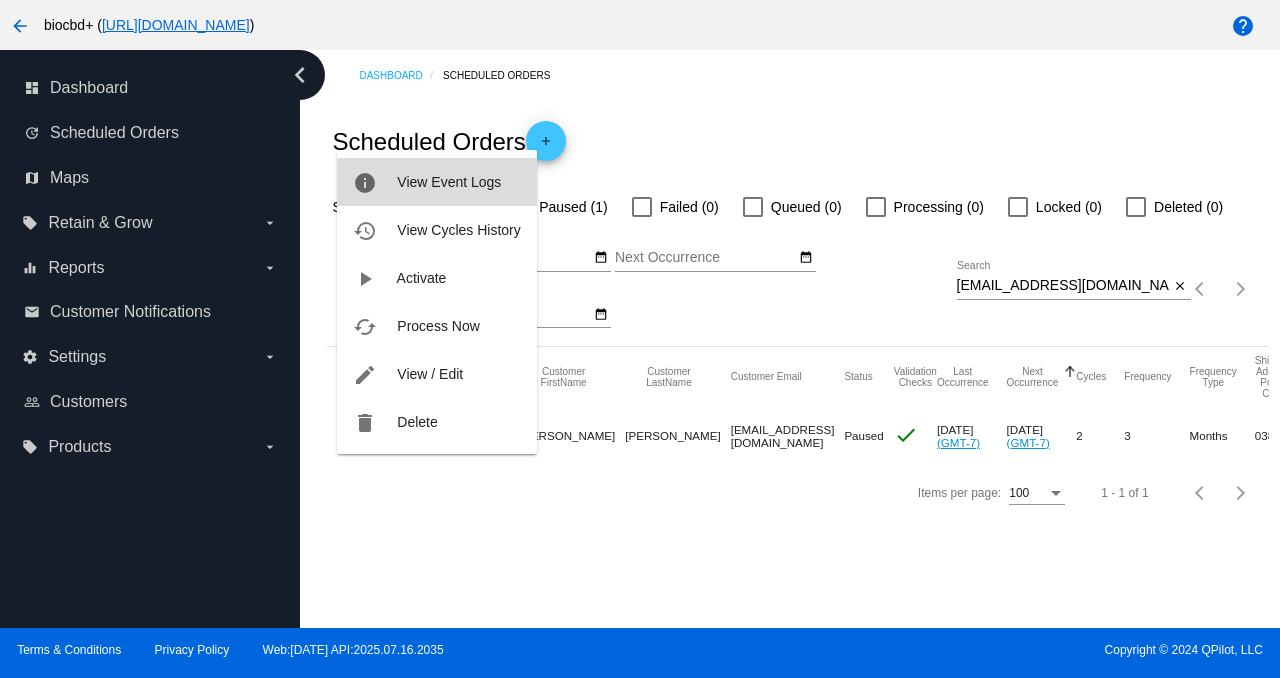 click on "View Event Logs" at bounding box center [449, 182] 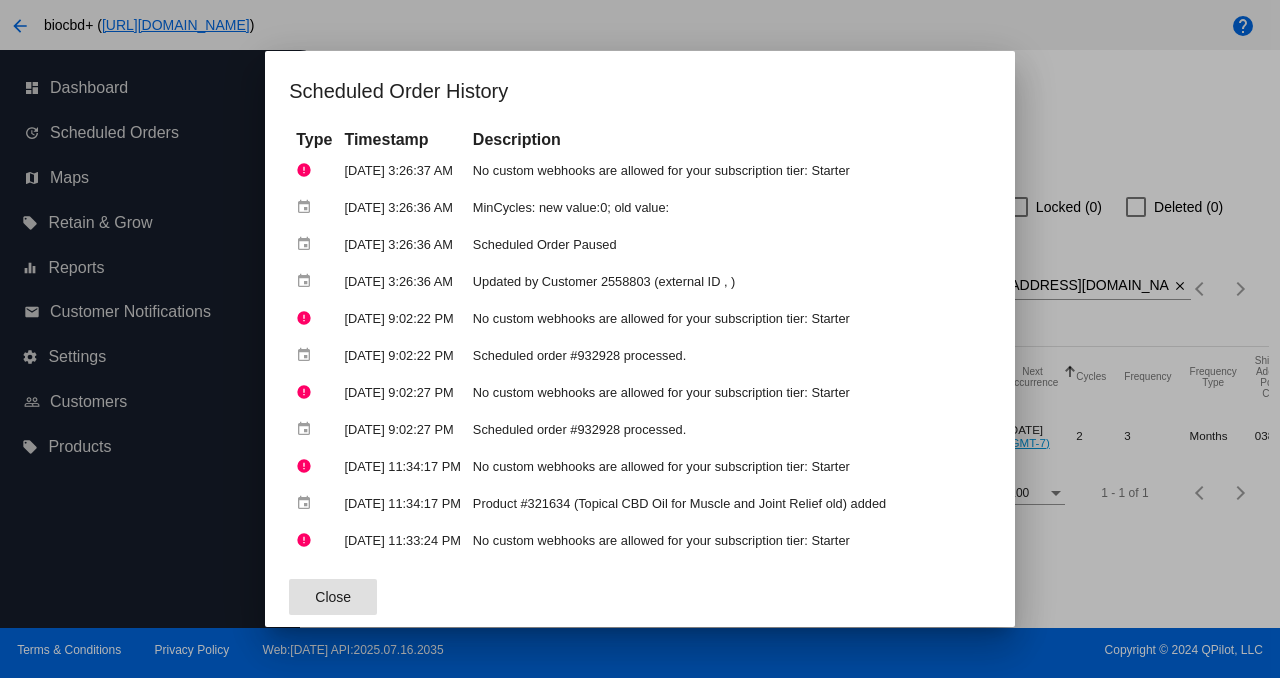 click at bounding box center [640, 339] 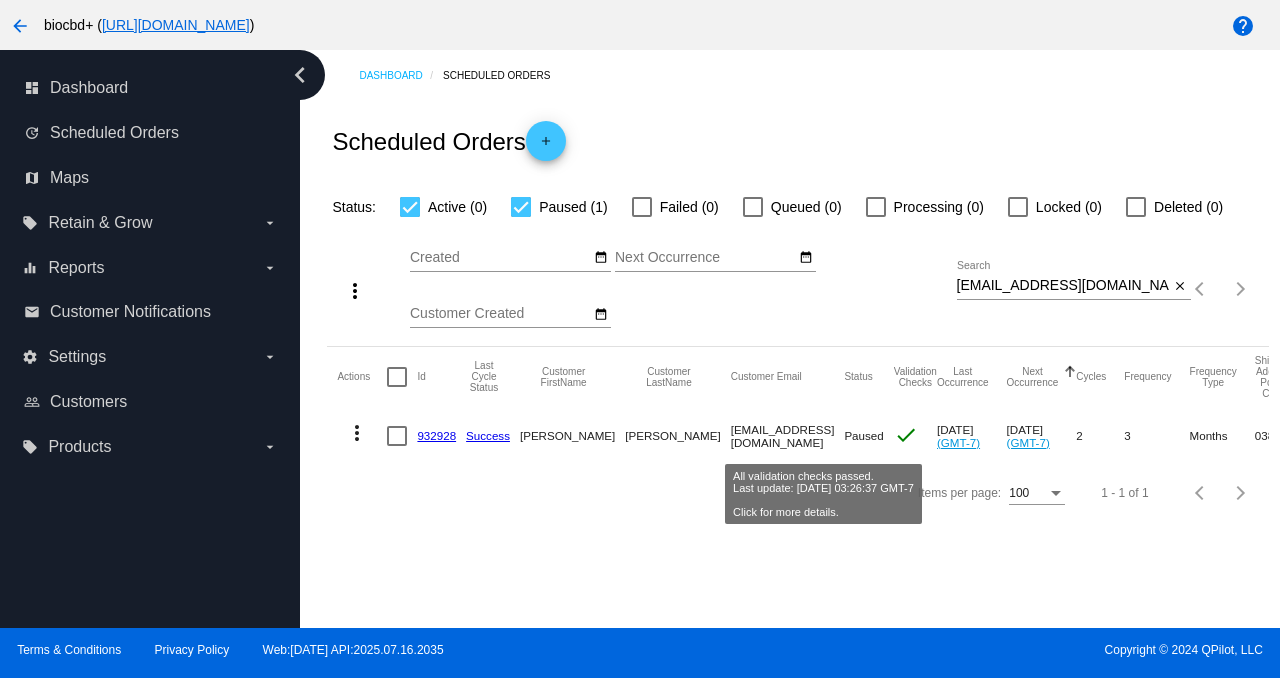 click on "check" 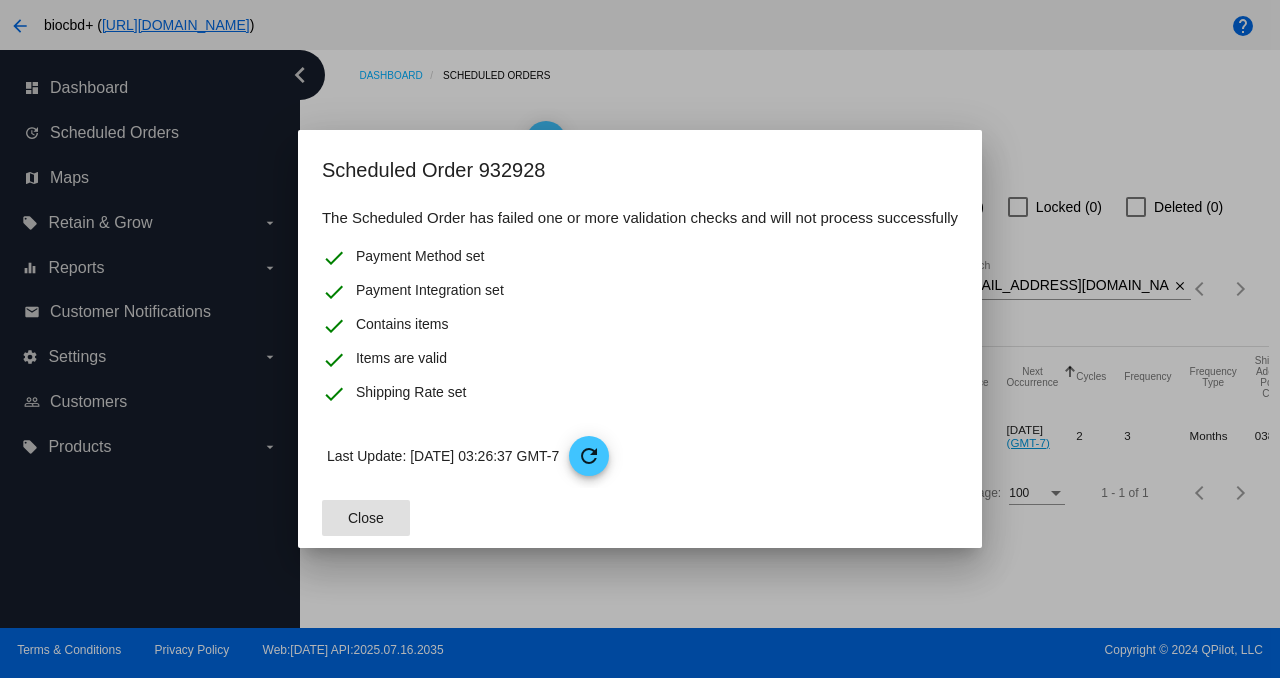 click at bounding box center (640, 339) 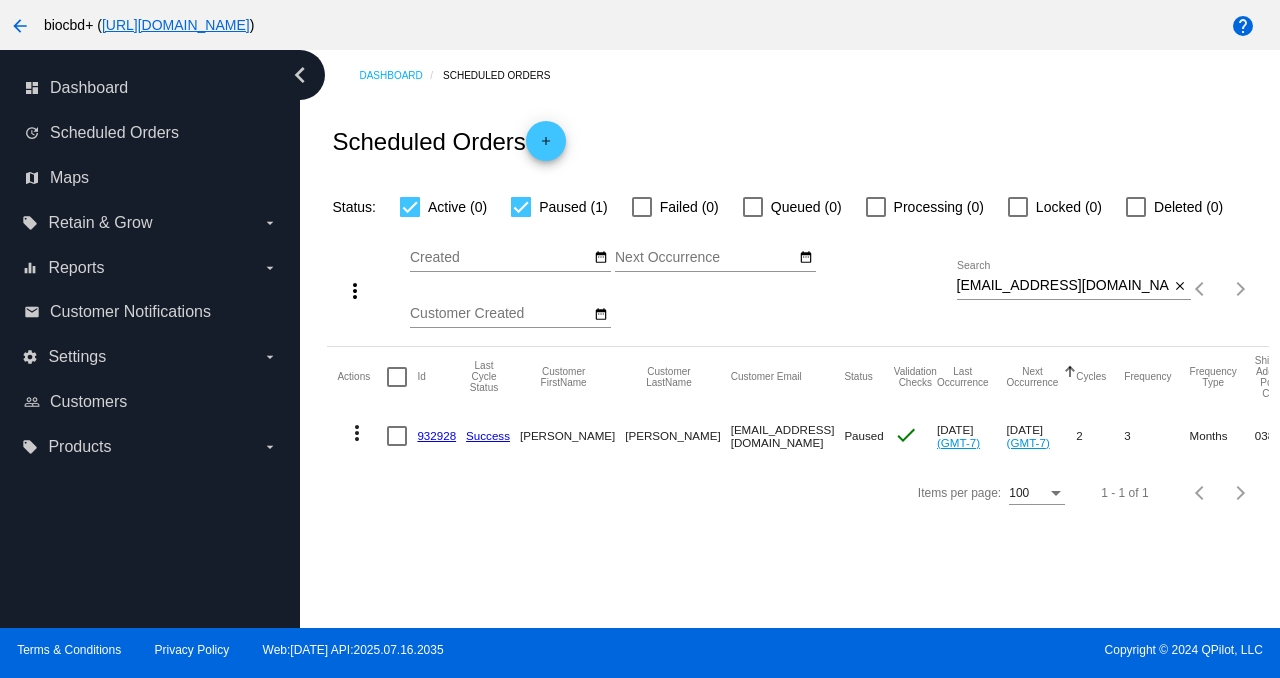 click on "more_vert" 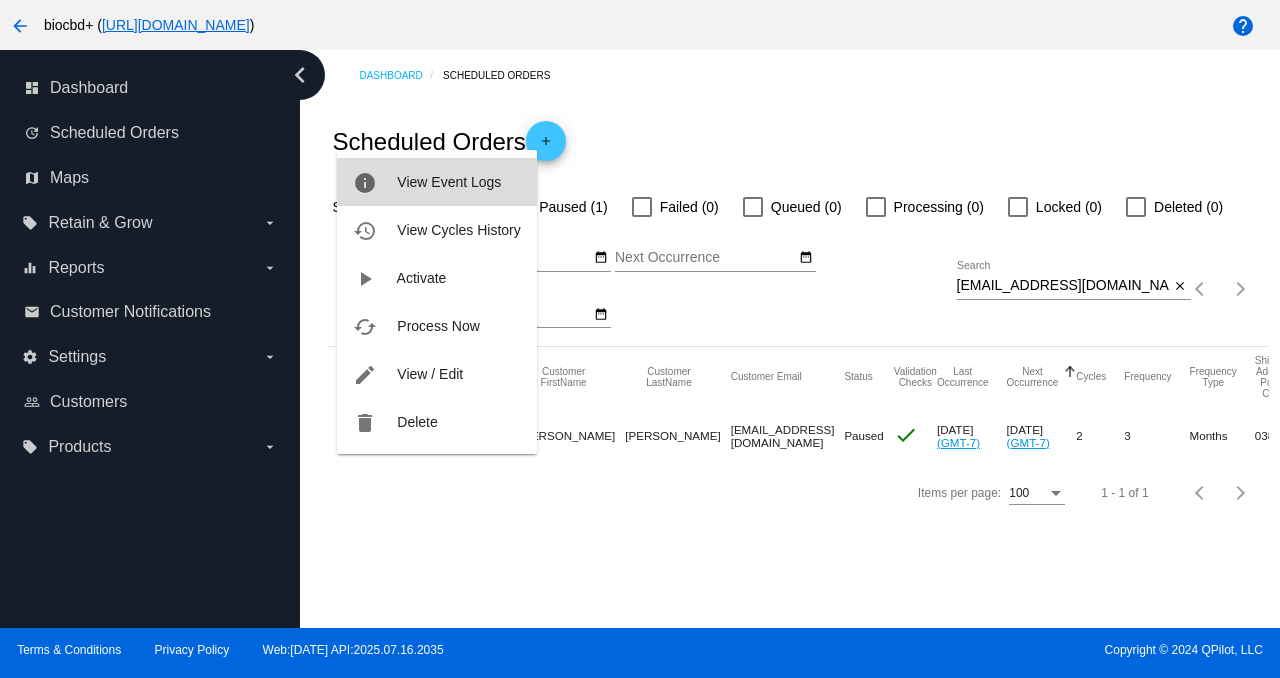 click on "View Event Logs" at bounding box center [449, 182] 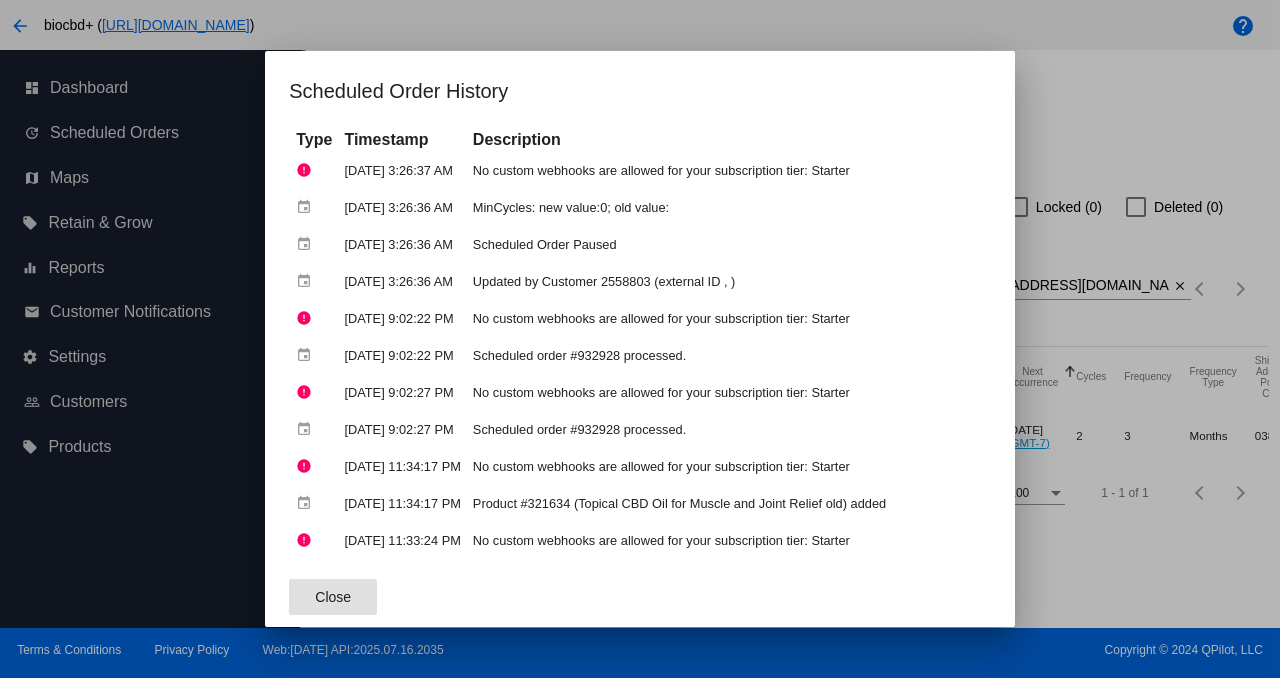 click at bounding box center [640, 339] 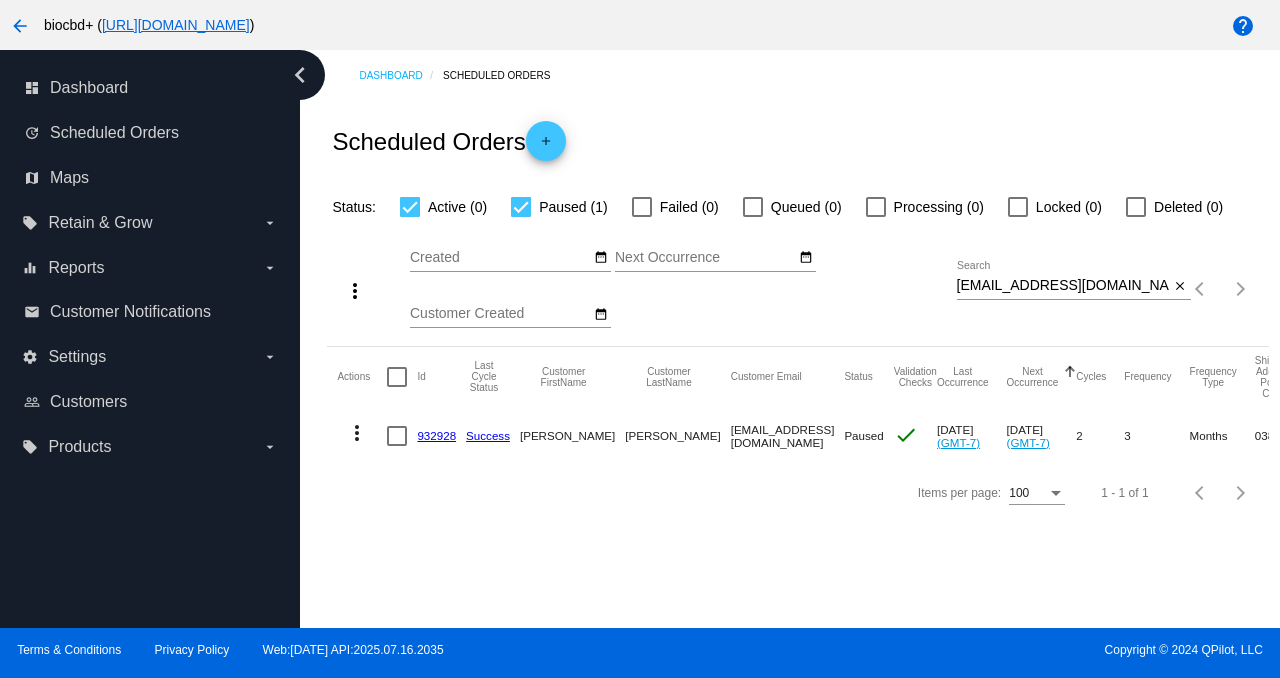 click on "932928" 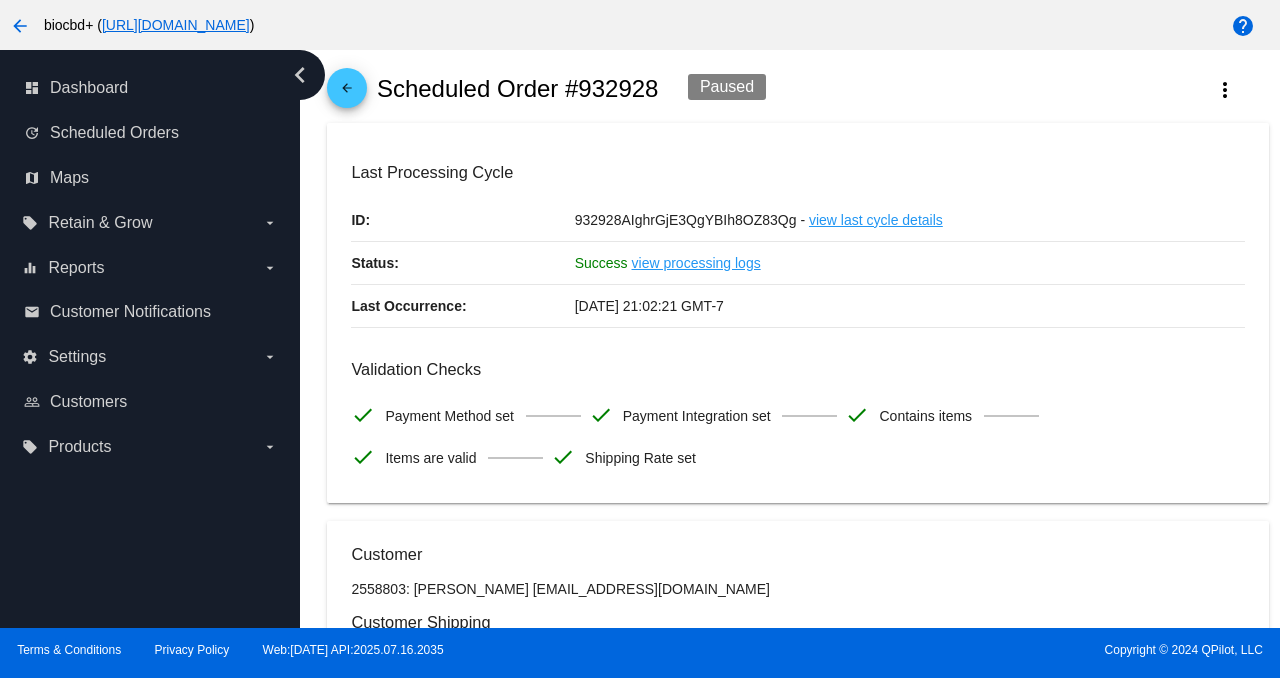 scroll, scrollTop: 0, scrollLeft: 0, axis: both 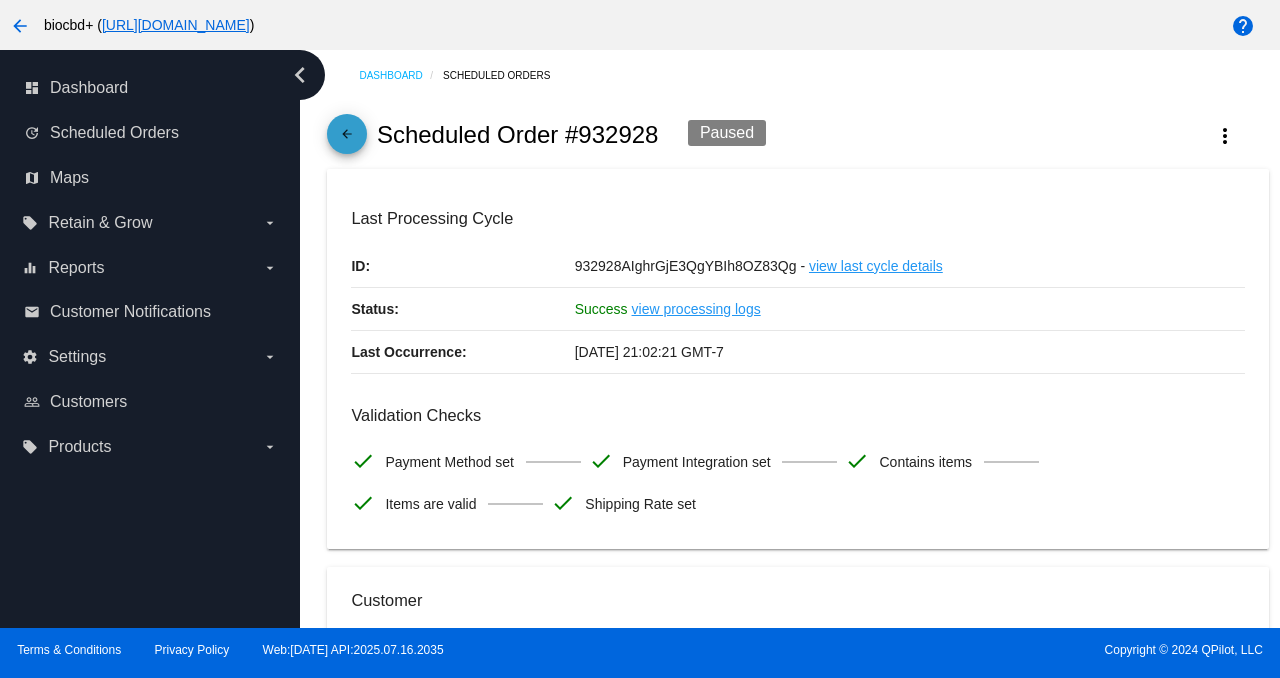click on "arrow_back" 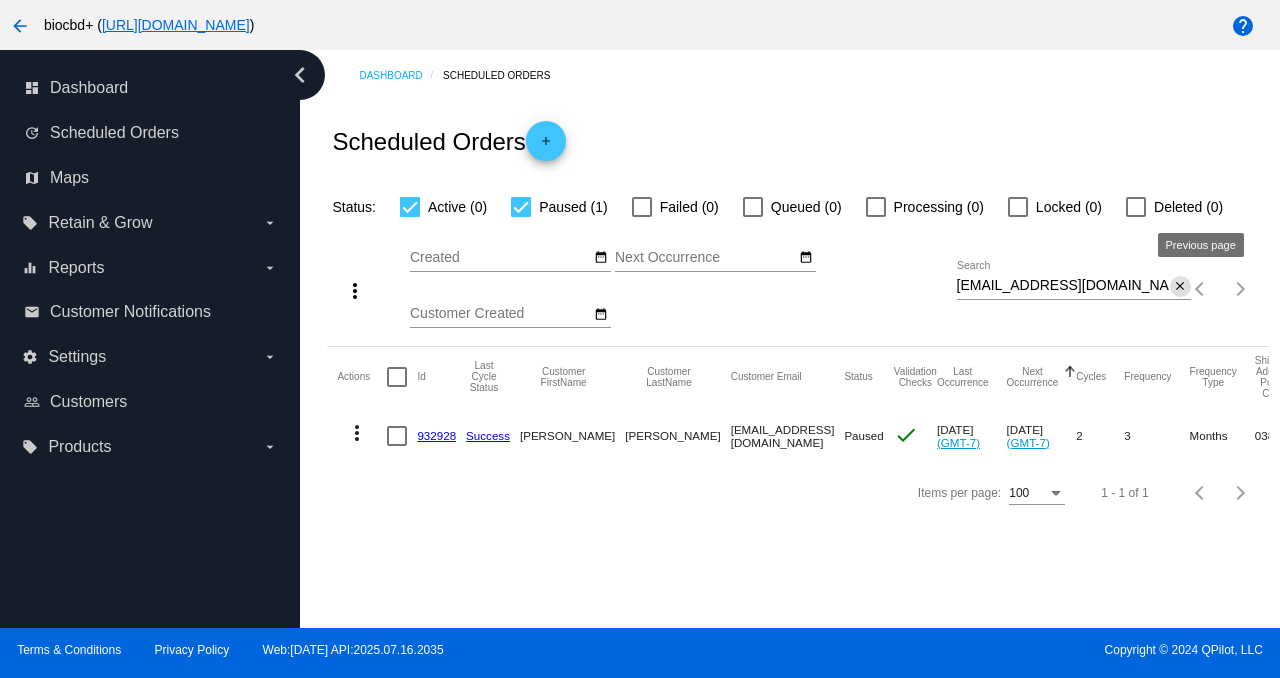 click on "close" 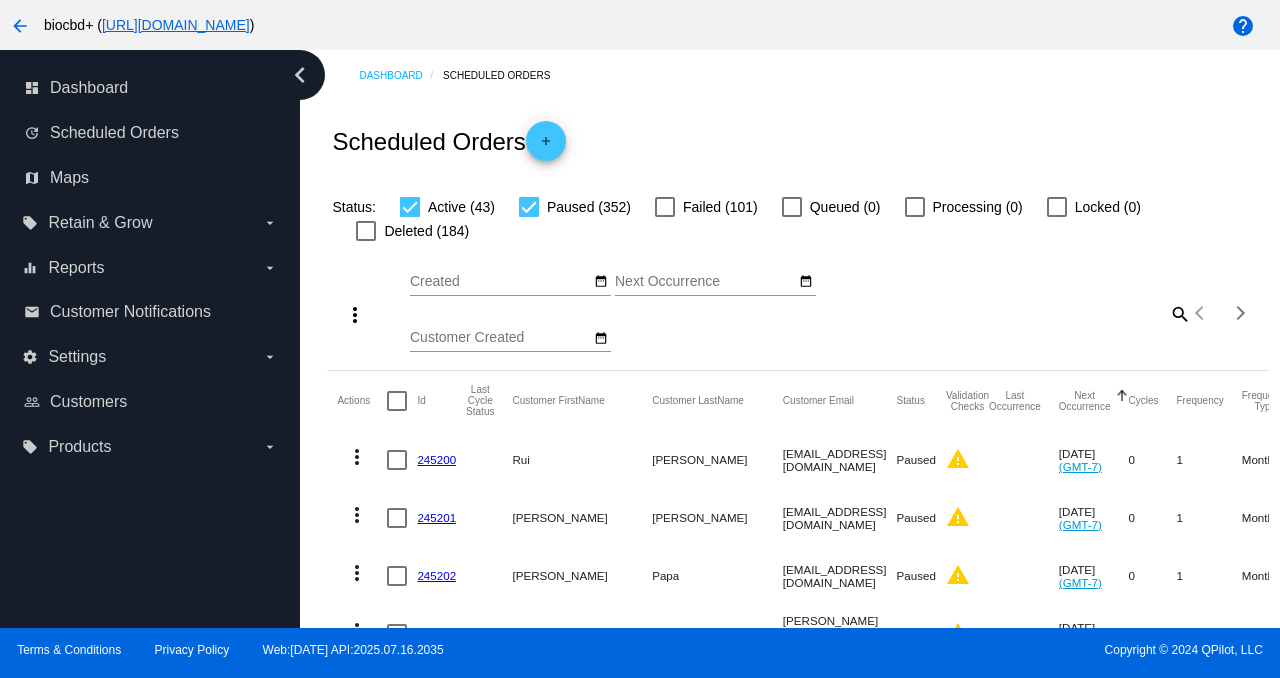 click on "Paused (352)" at bounding box center [575, 207] 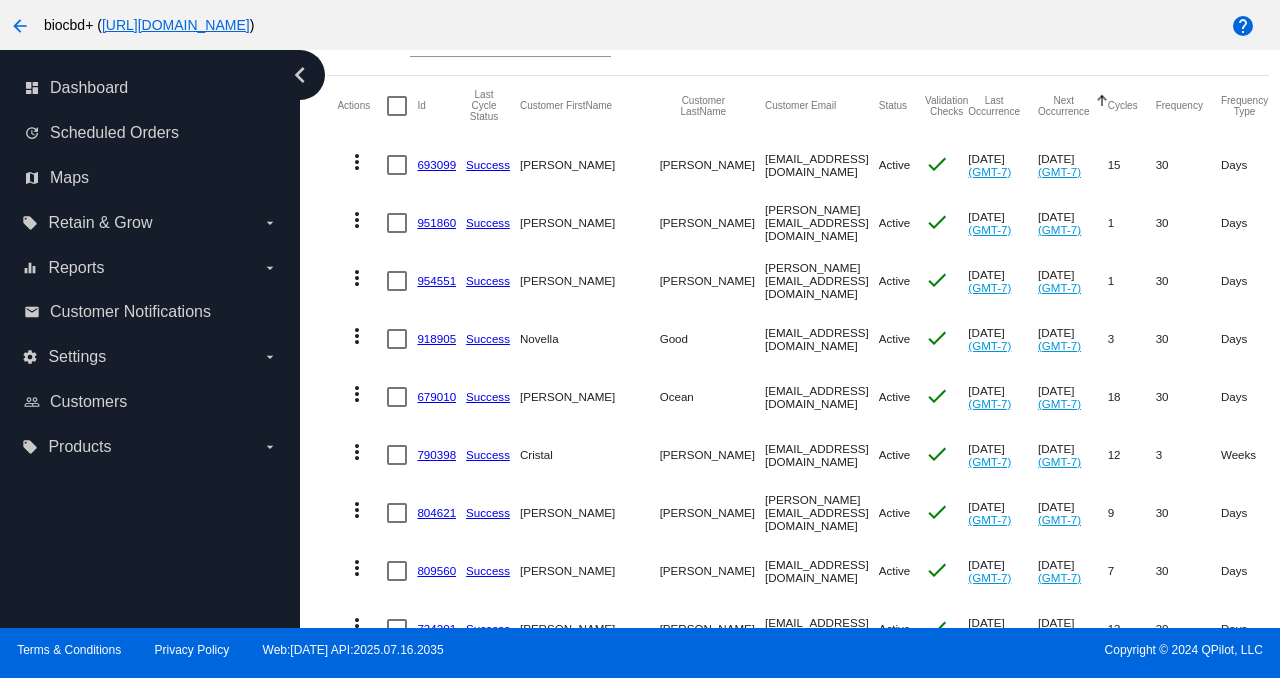 scroll, scrollTop: 297, scrollLeft: 0, axis: vertical 